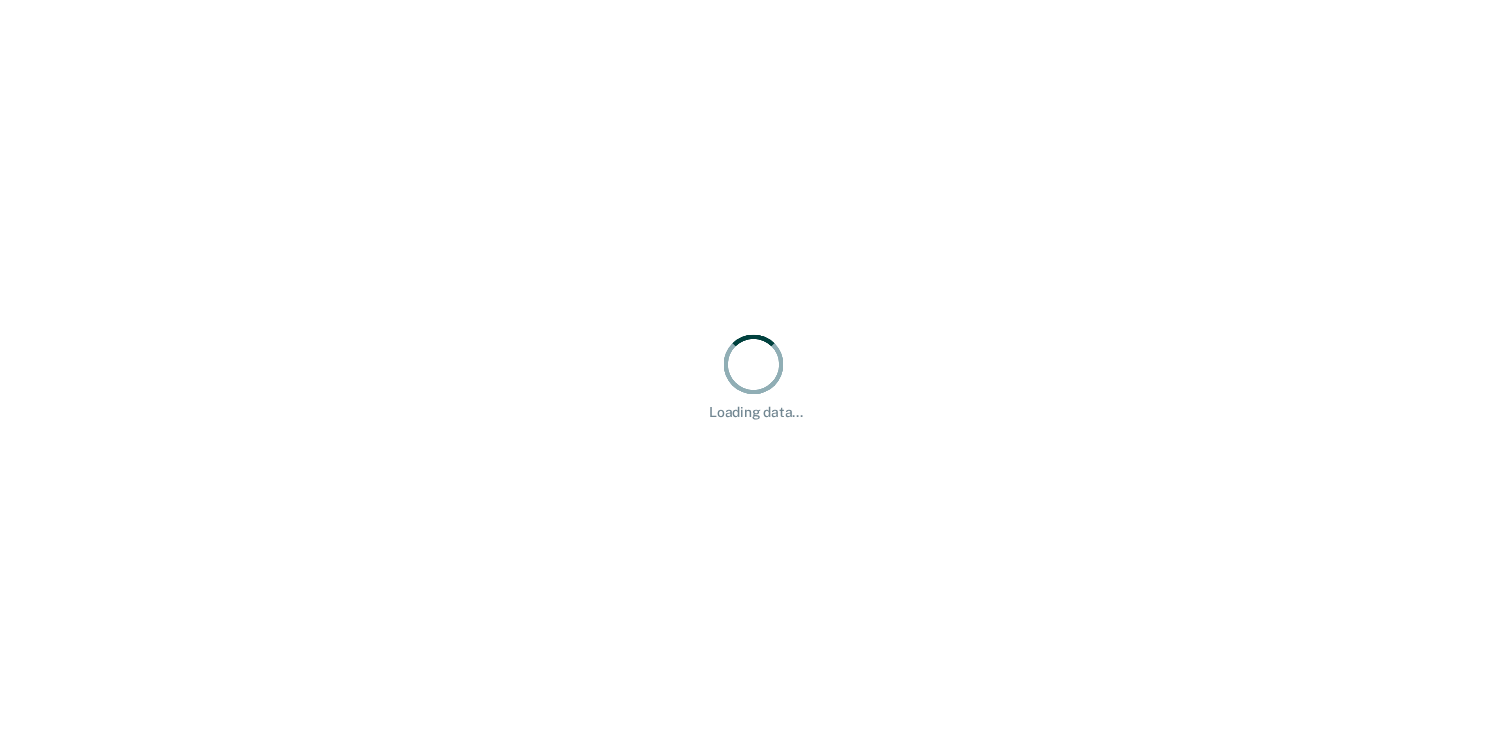 scroll, scrollTop: 0, scrollLeft: 0, axis: both 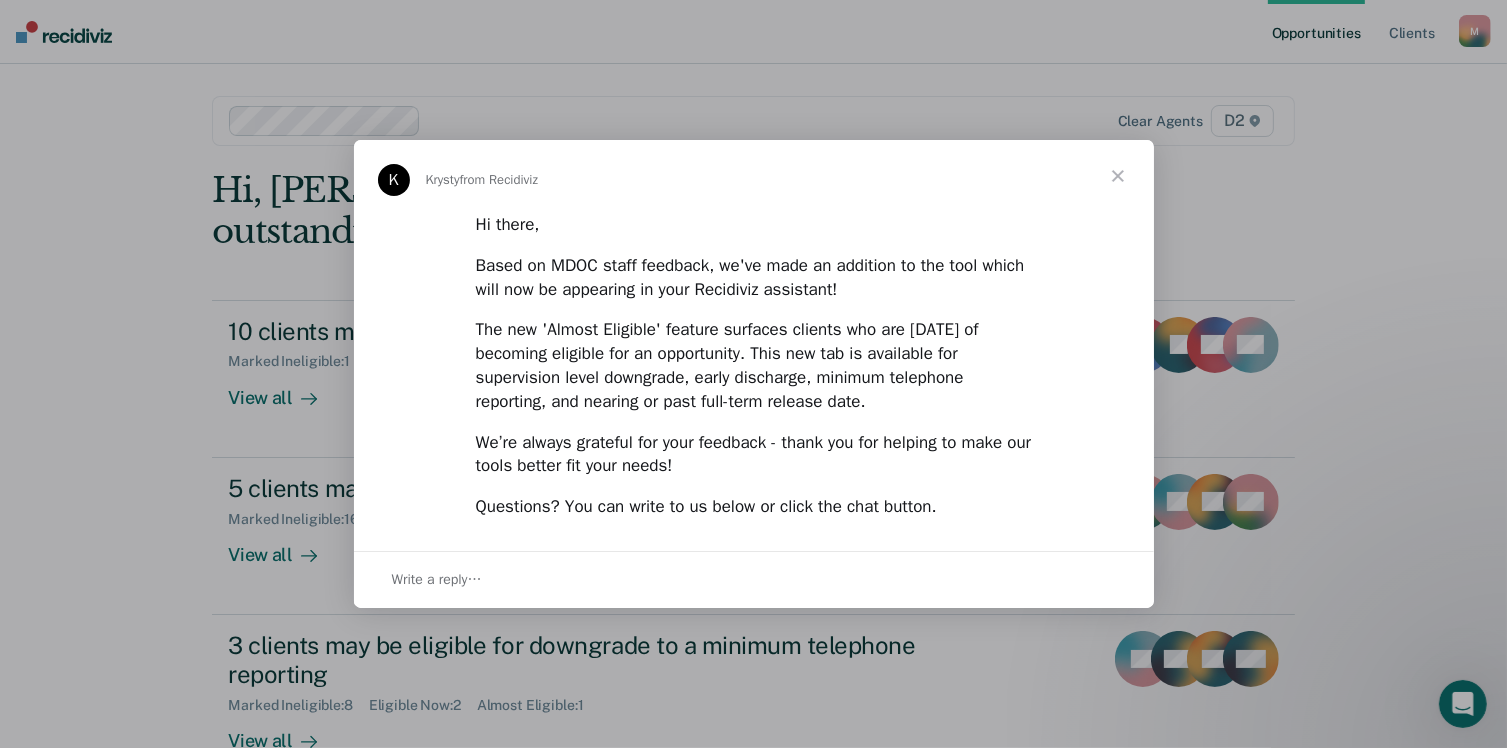 click at bounding box center (1118, 176) 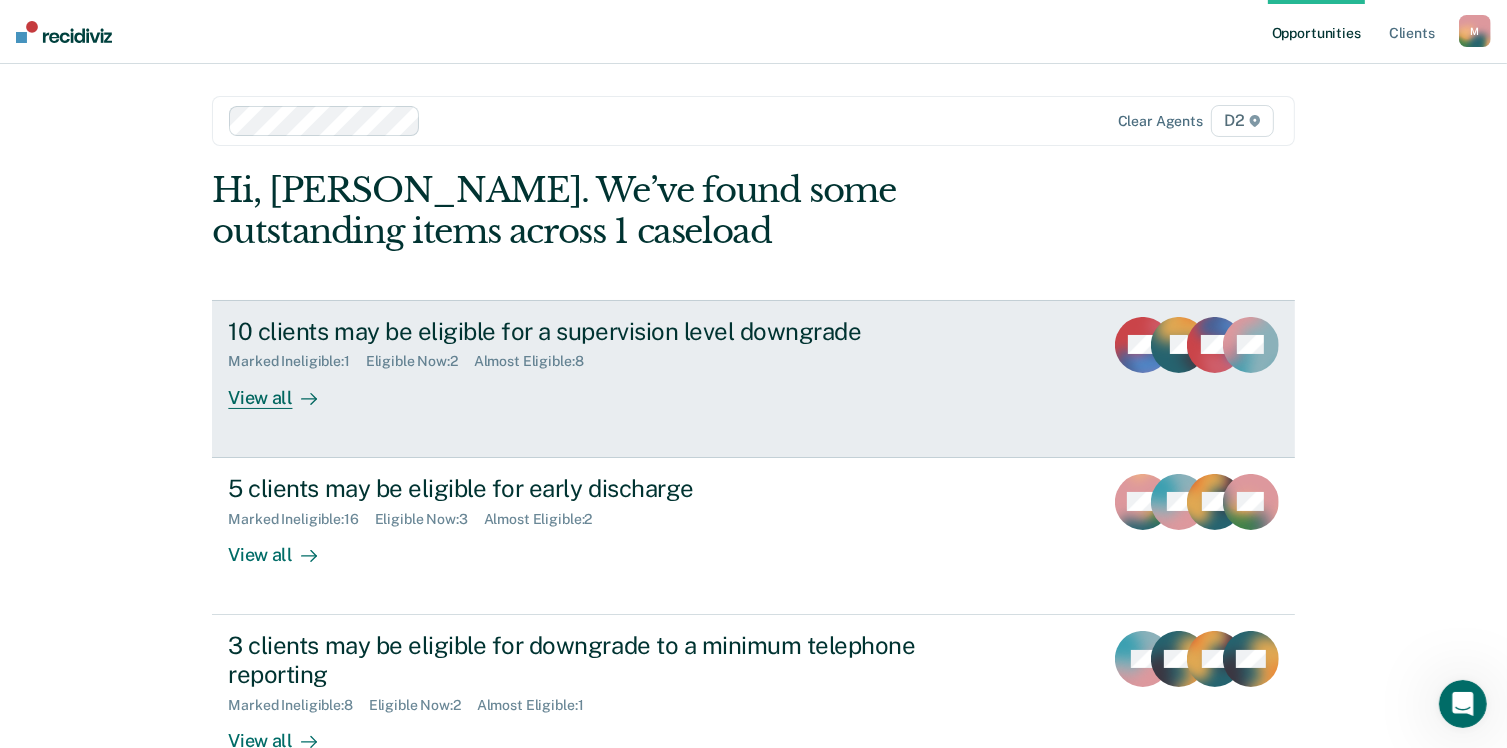 click on "View all" at bounding box center (284, 389) 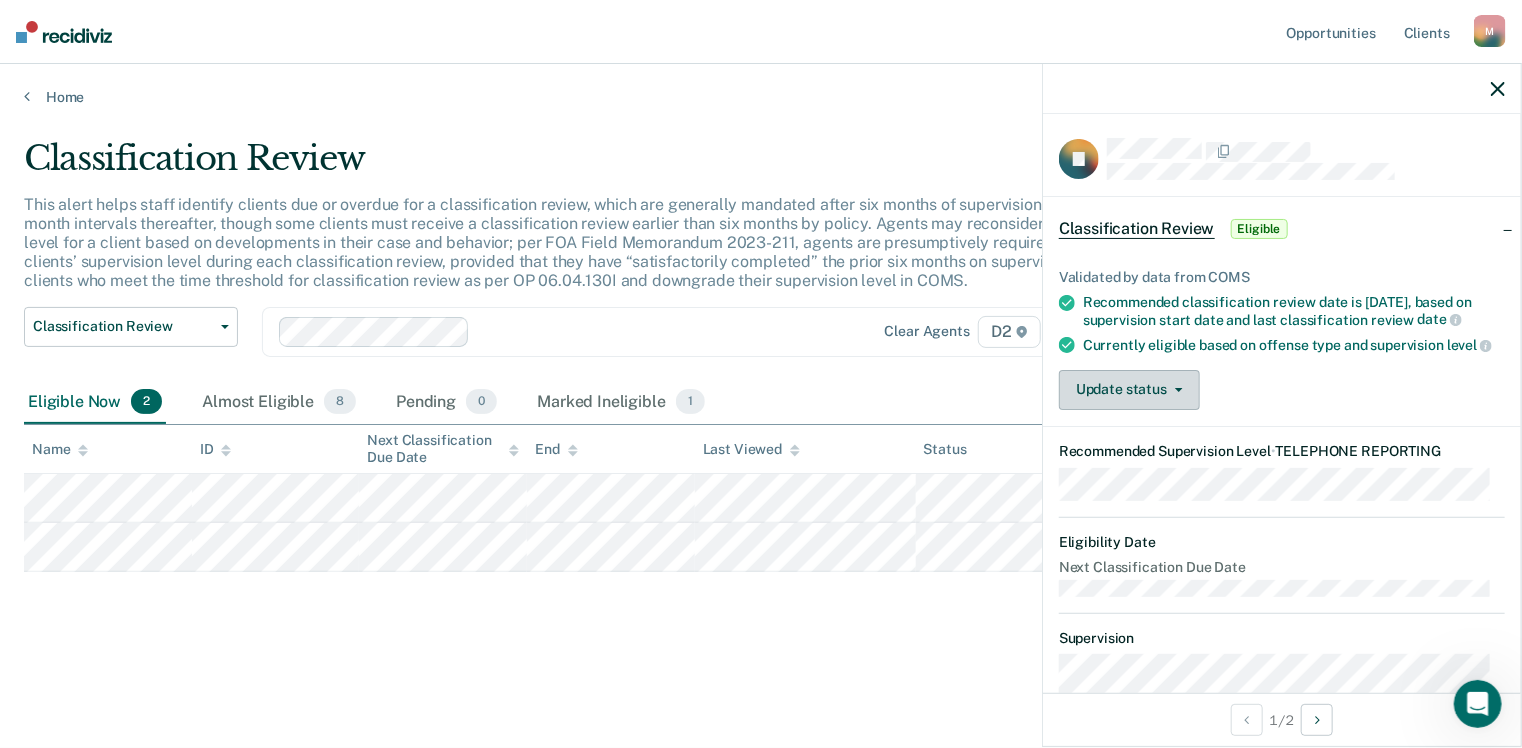 click on "Update status" at bounding box center [1129, 390] 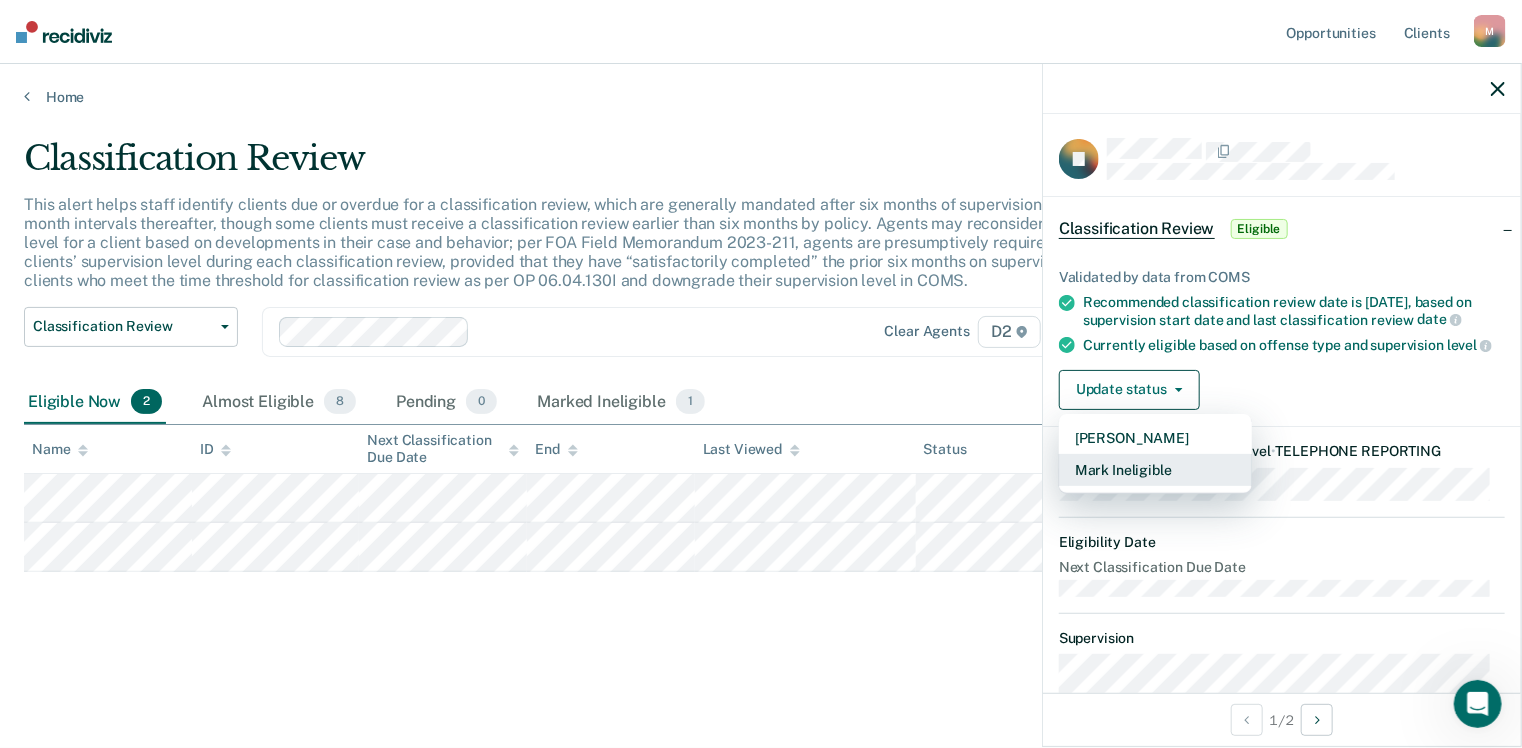 click on "Mark Ineligible" at bounding box center (1155, 470) 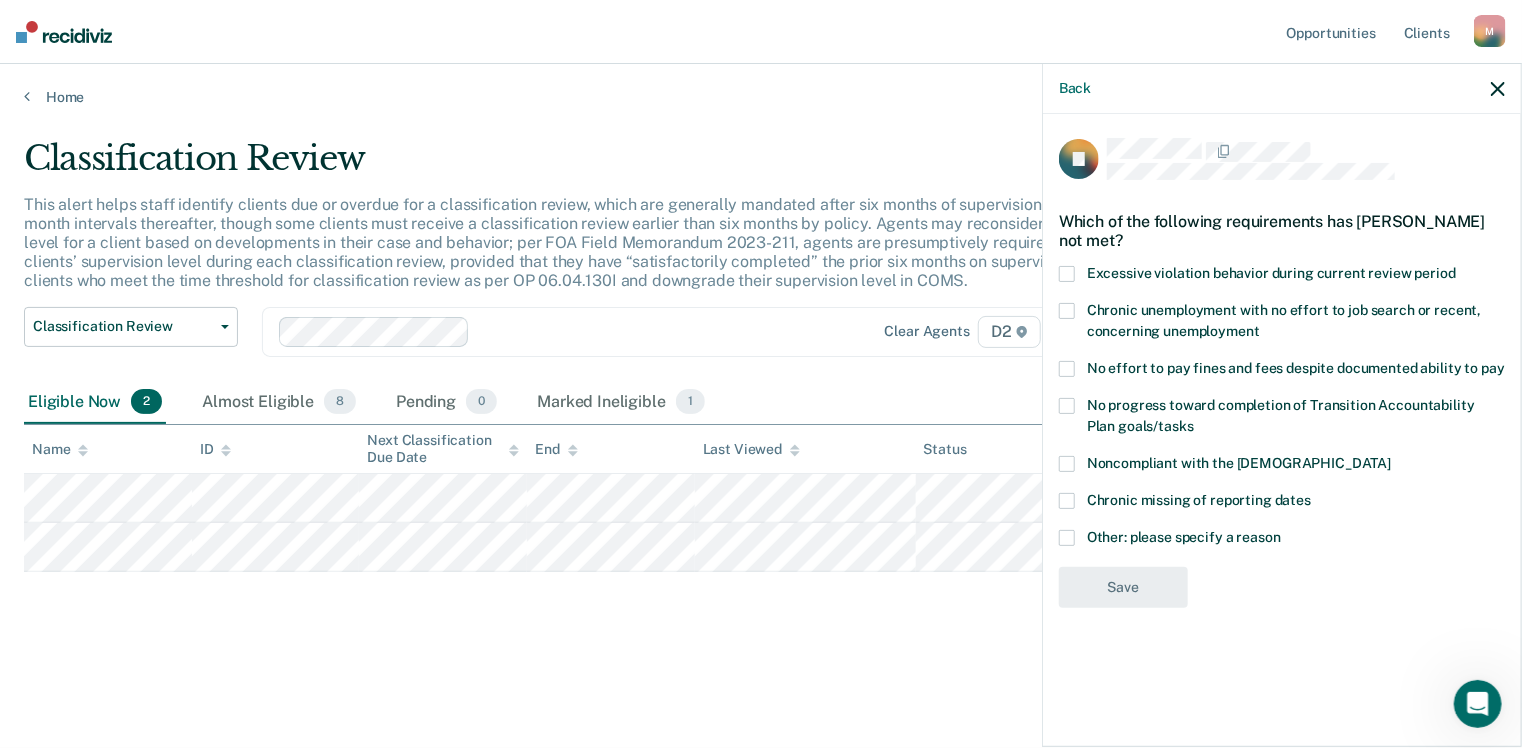 drag, startPoint x: 1066, startPoint y: 497, endPoint x: 1076, endPoint y: 536, distance: 40.261642 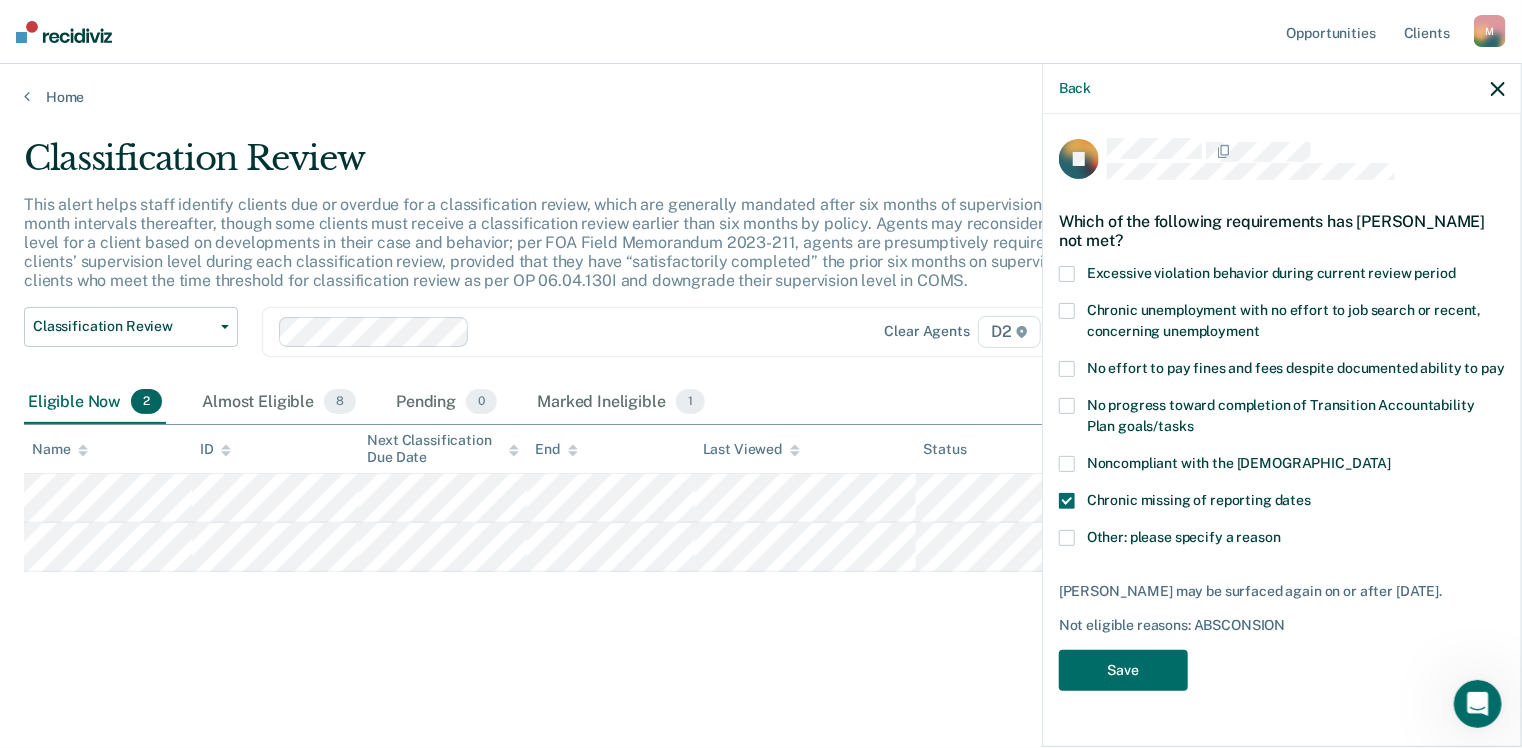 click at bounding box center [1067, 464] 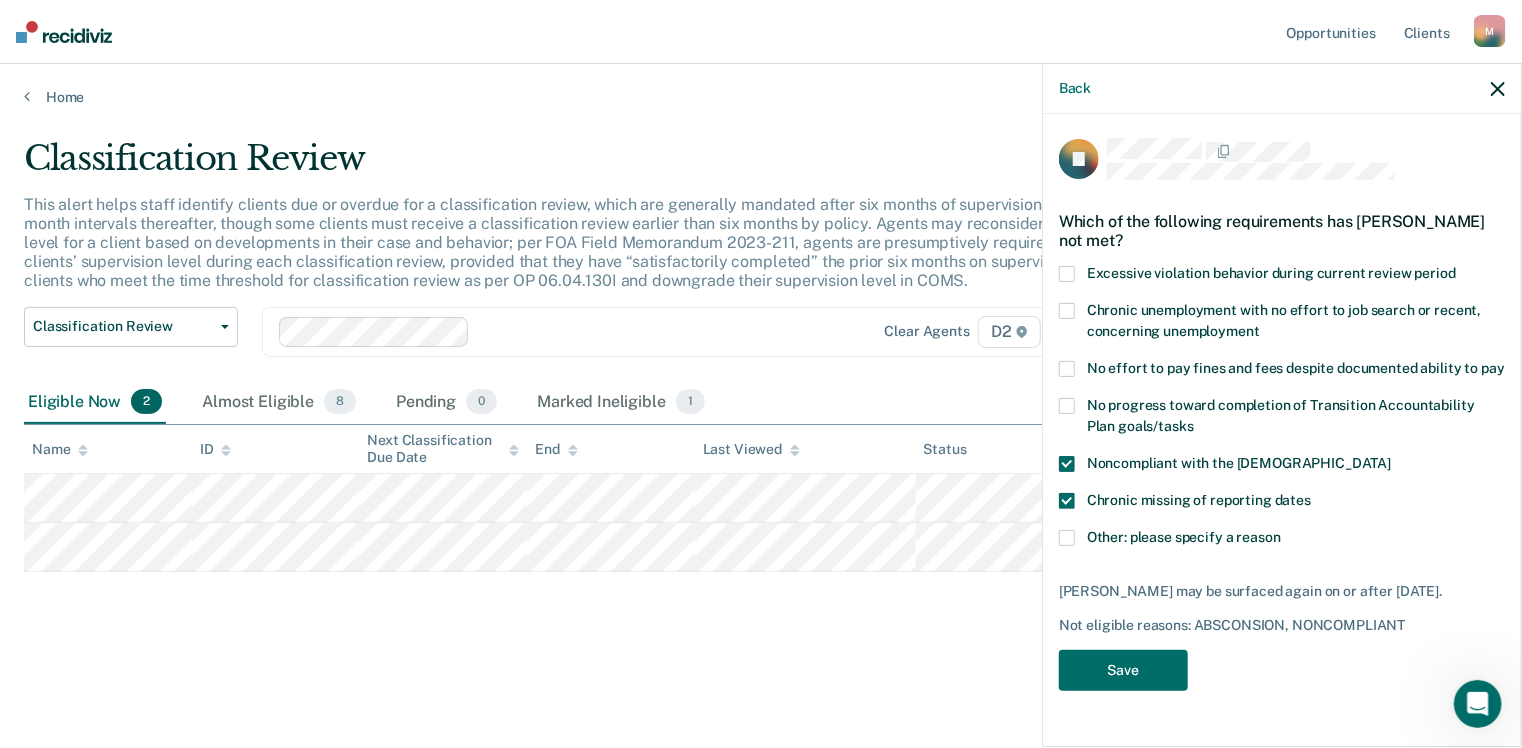 click at bounding box center (1067, 501) 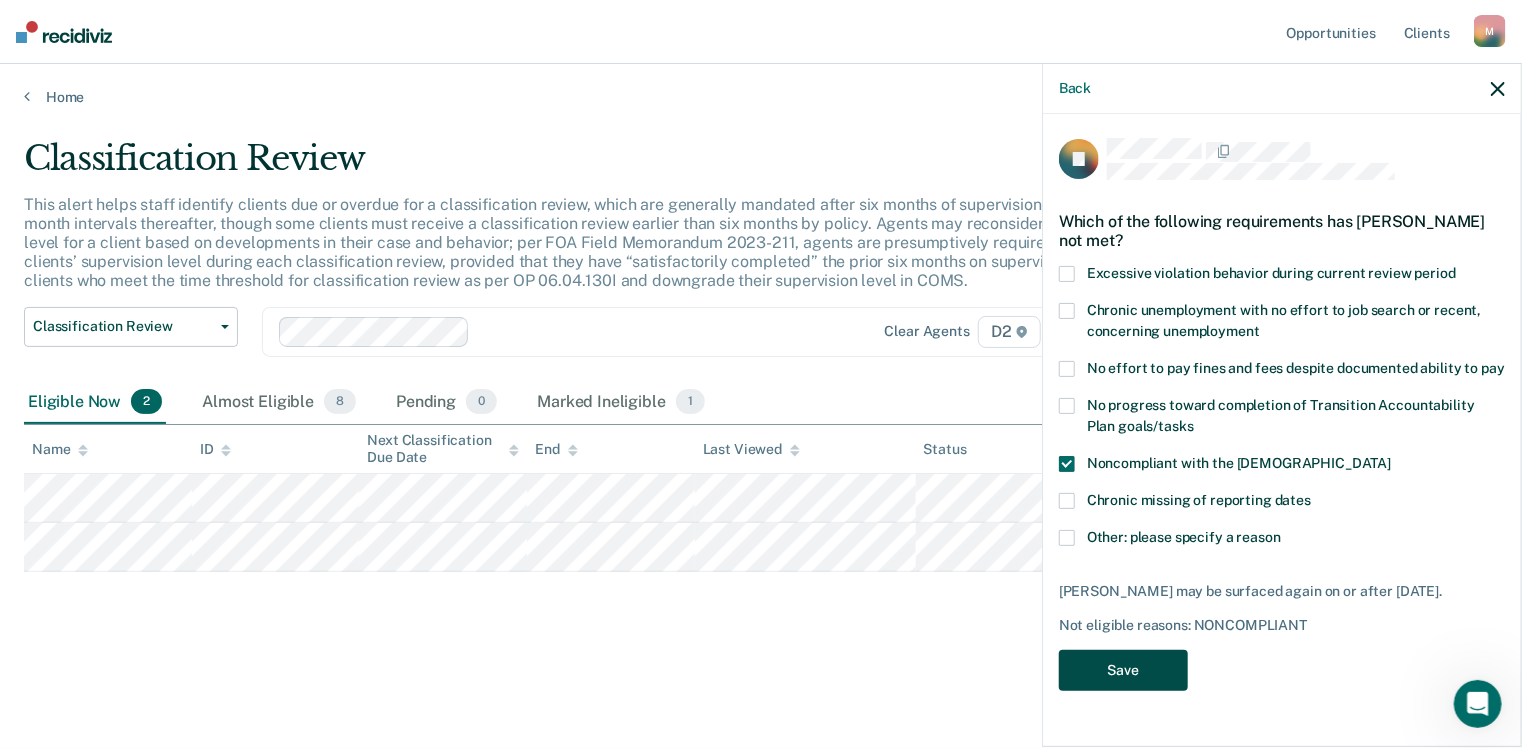 click on "Save" at bounding box center (1123, 670) 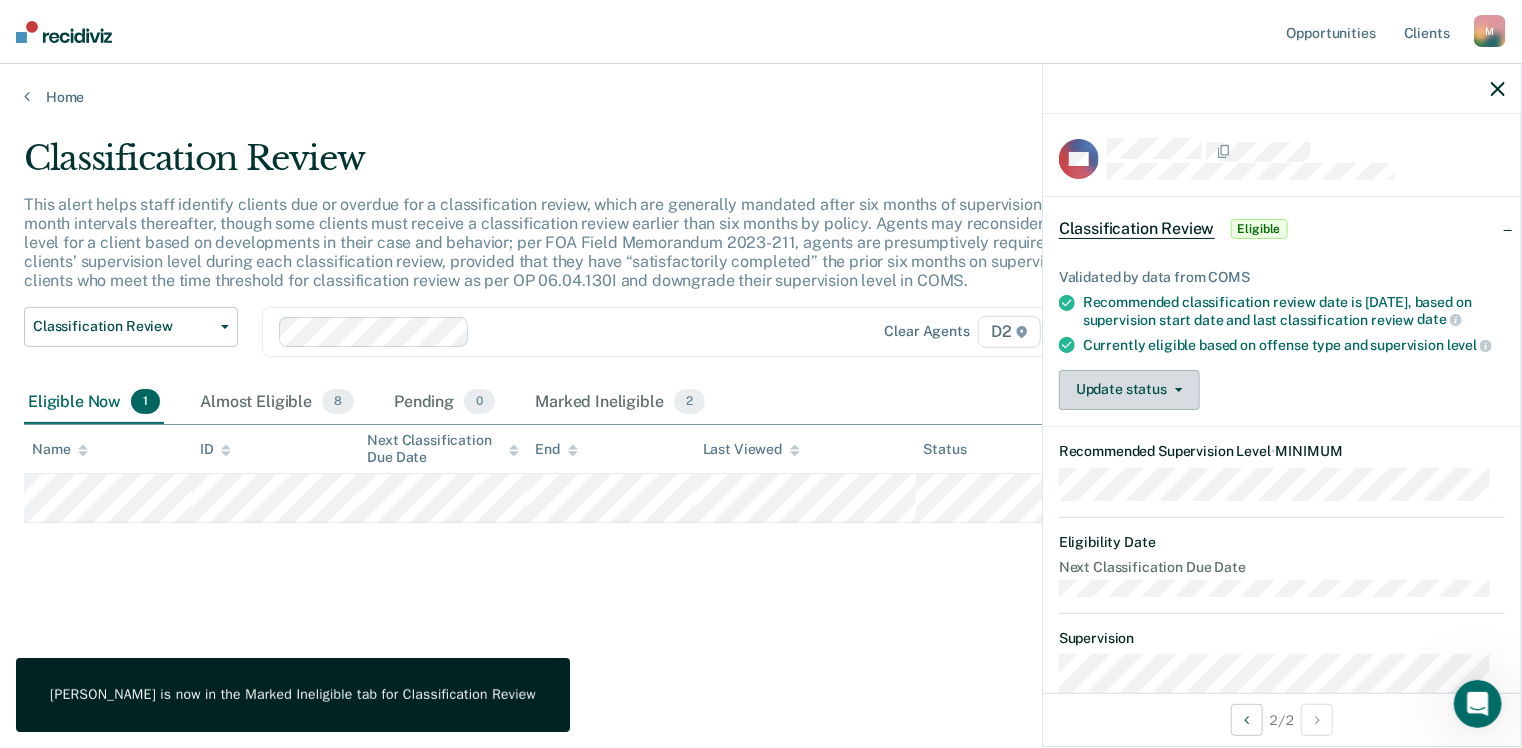 click on "Update status" at bounding box center [1129, 390] 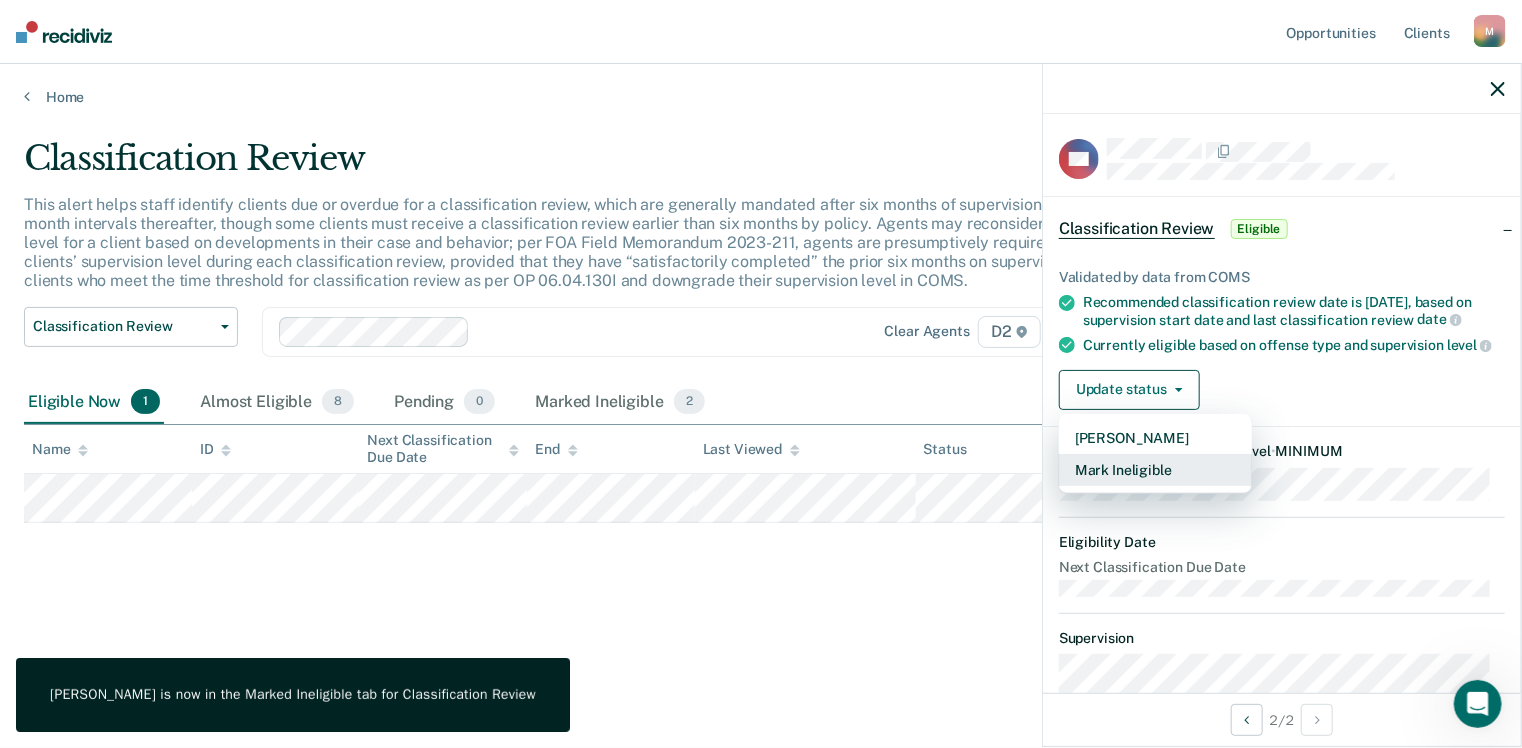 click on "Mark Ineligible" at bounding box center [1155, 470] 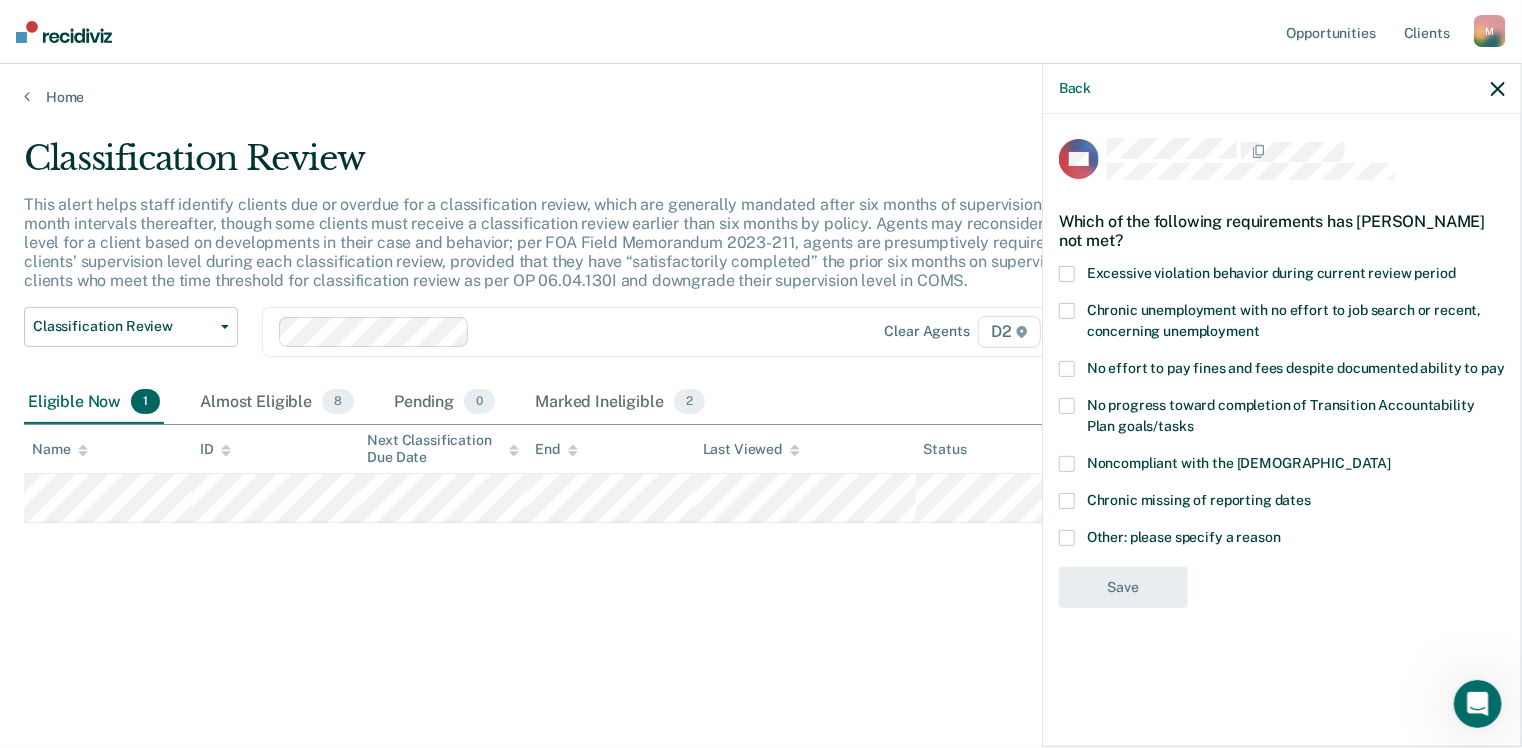 click at bounding box center [1067, 369] 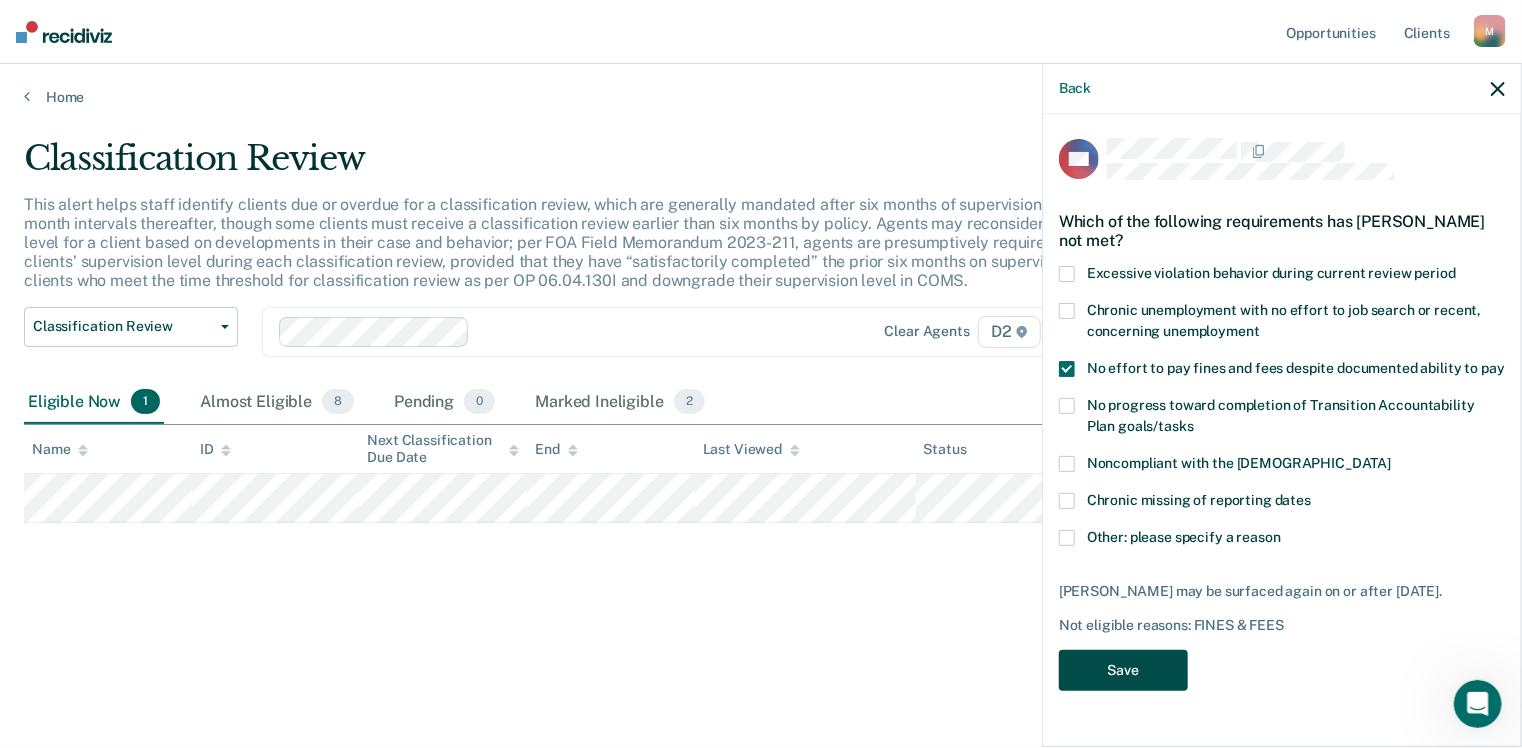click on "Save" at bounding box center (1123, 670) 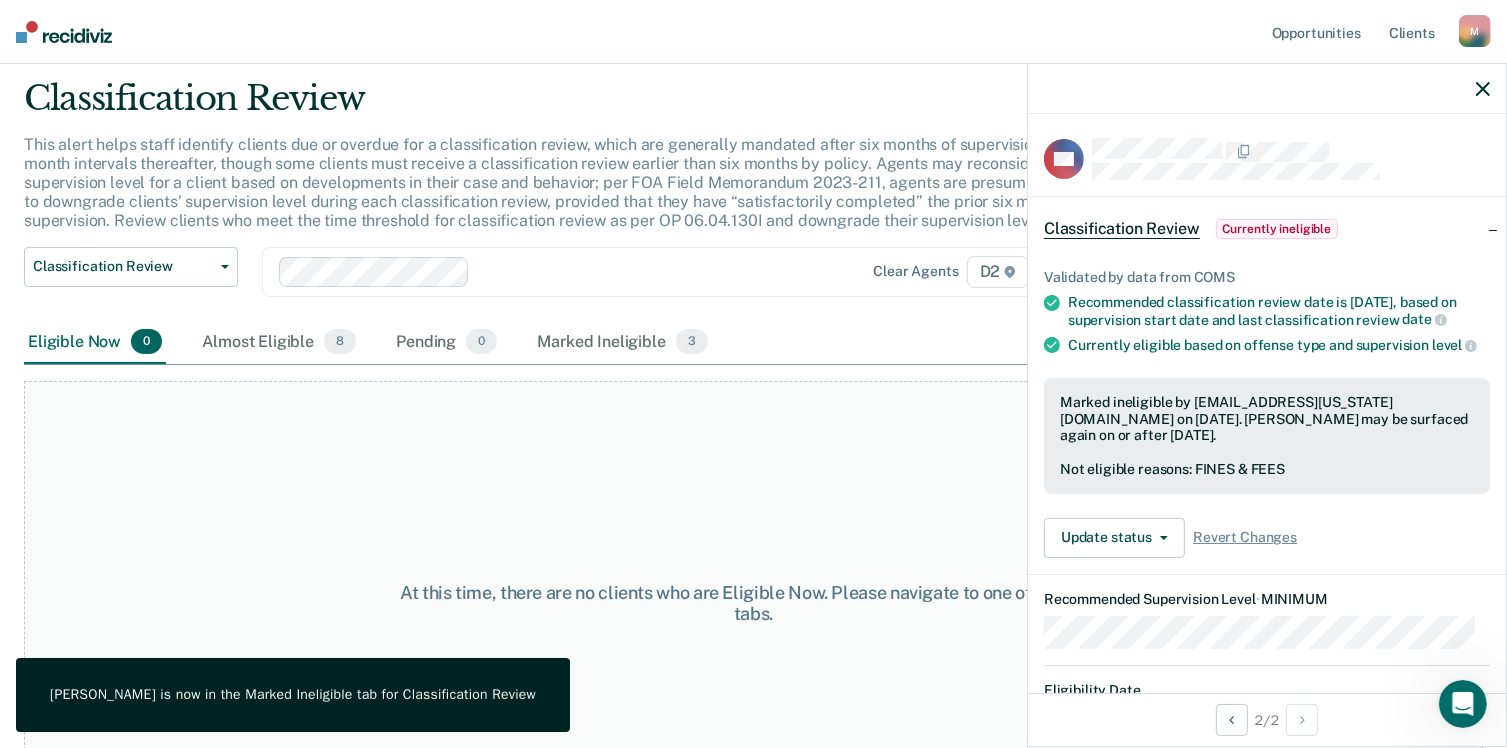 scroll, scrollTop: 0, scrollLeft: 0, axis: both 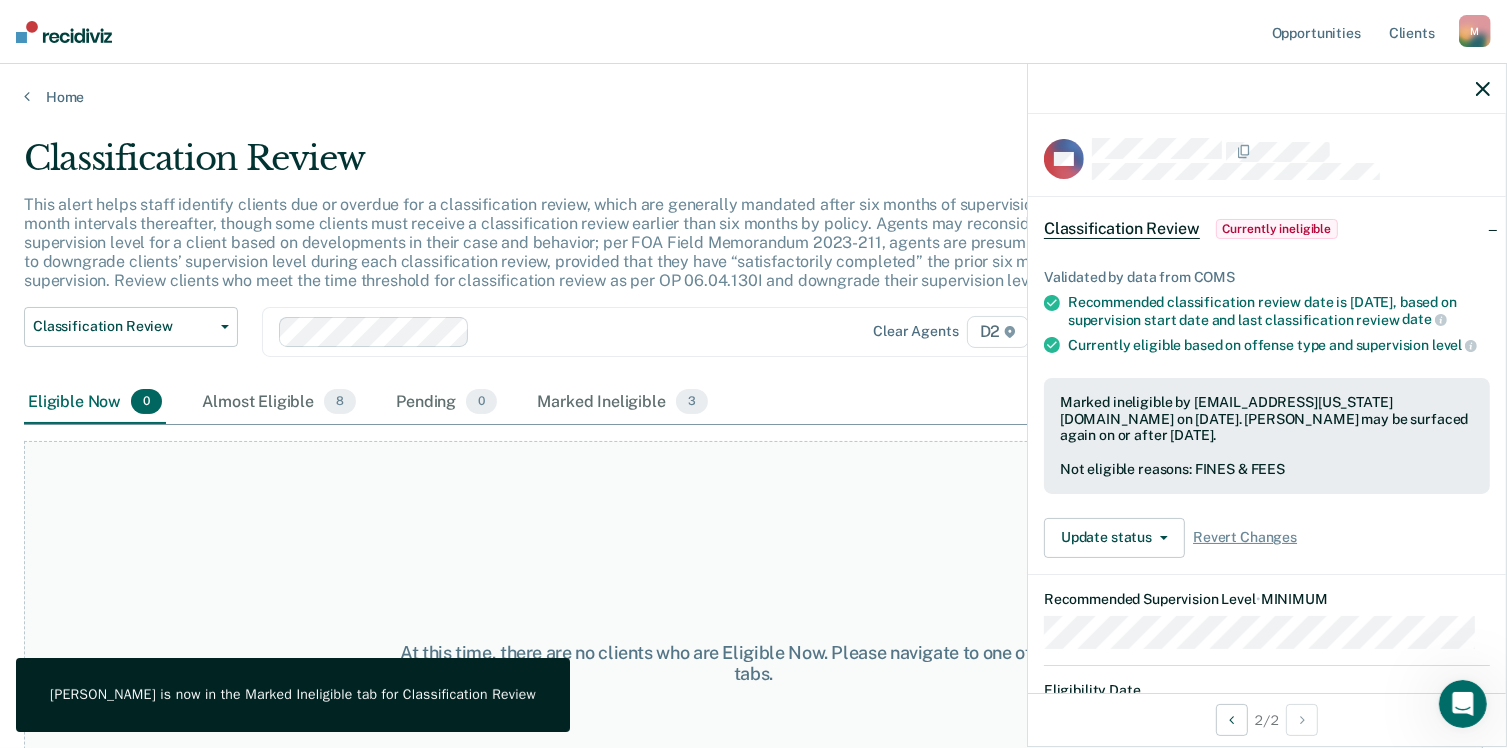 click at bounding box center [1267, 89] 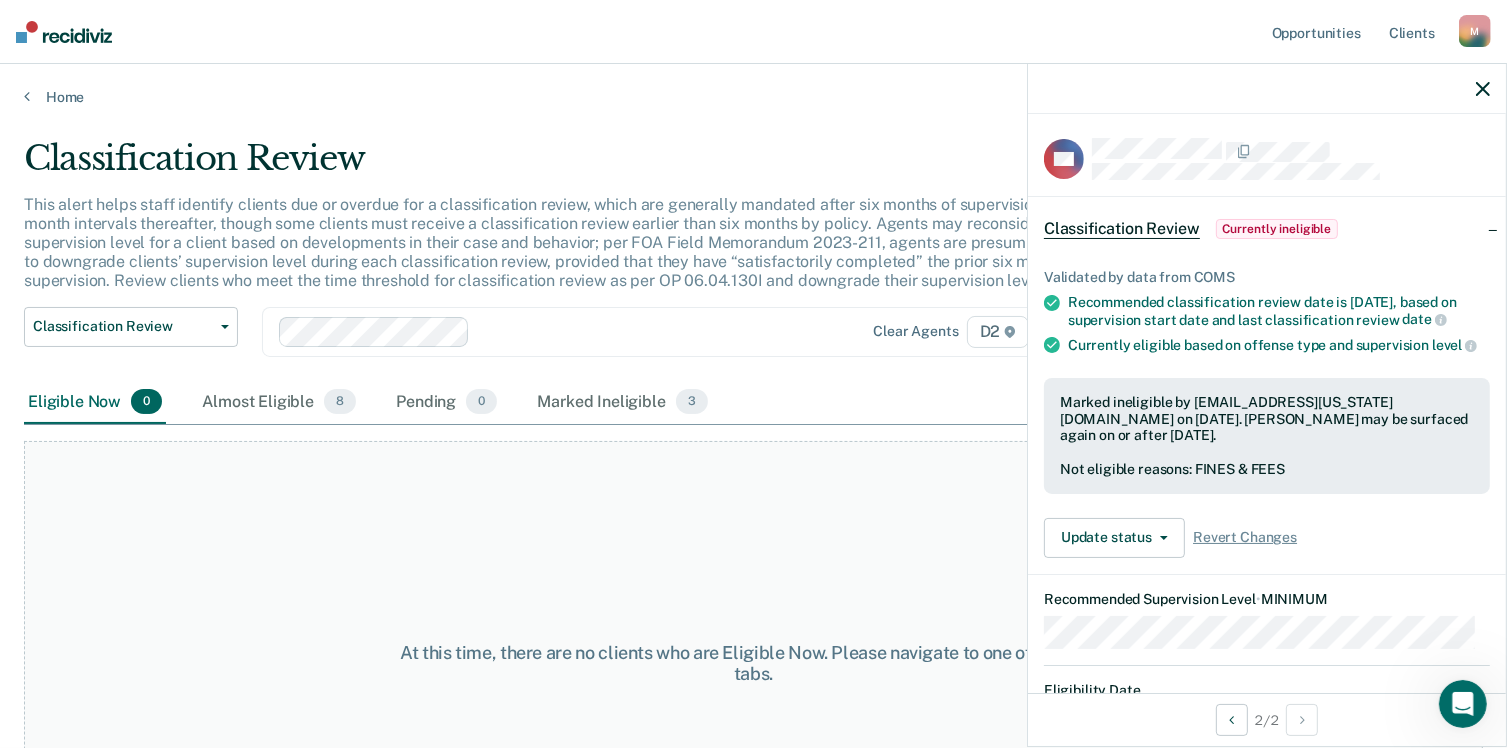 click 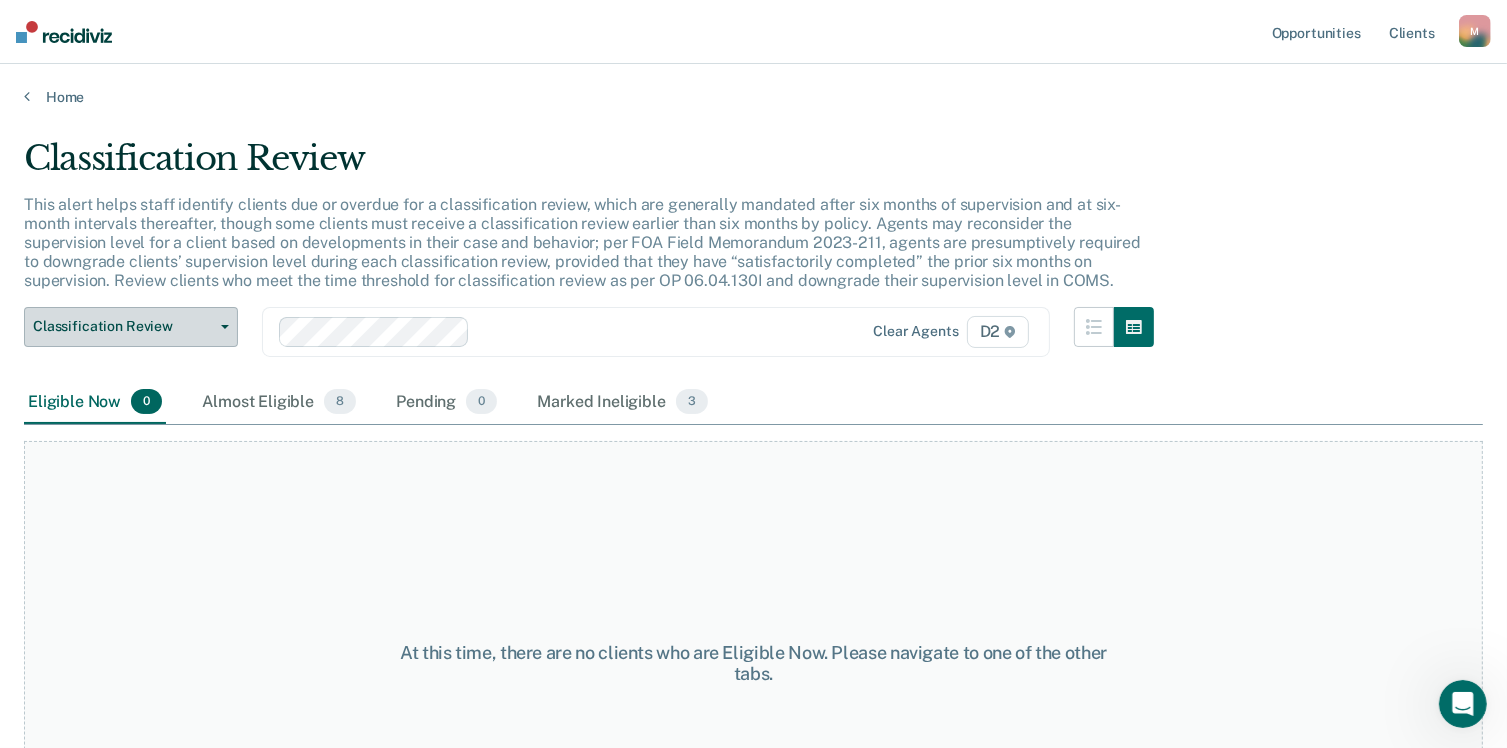 click on "Classification Review" at bounding box center [131, 327] 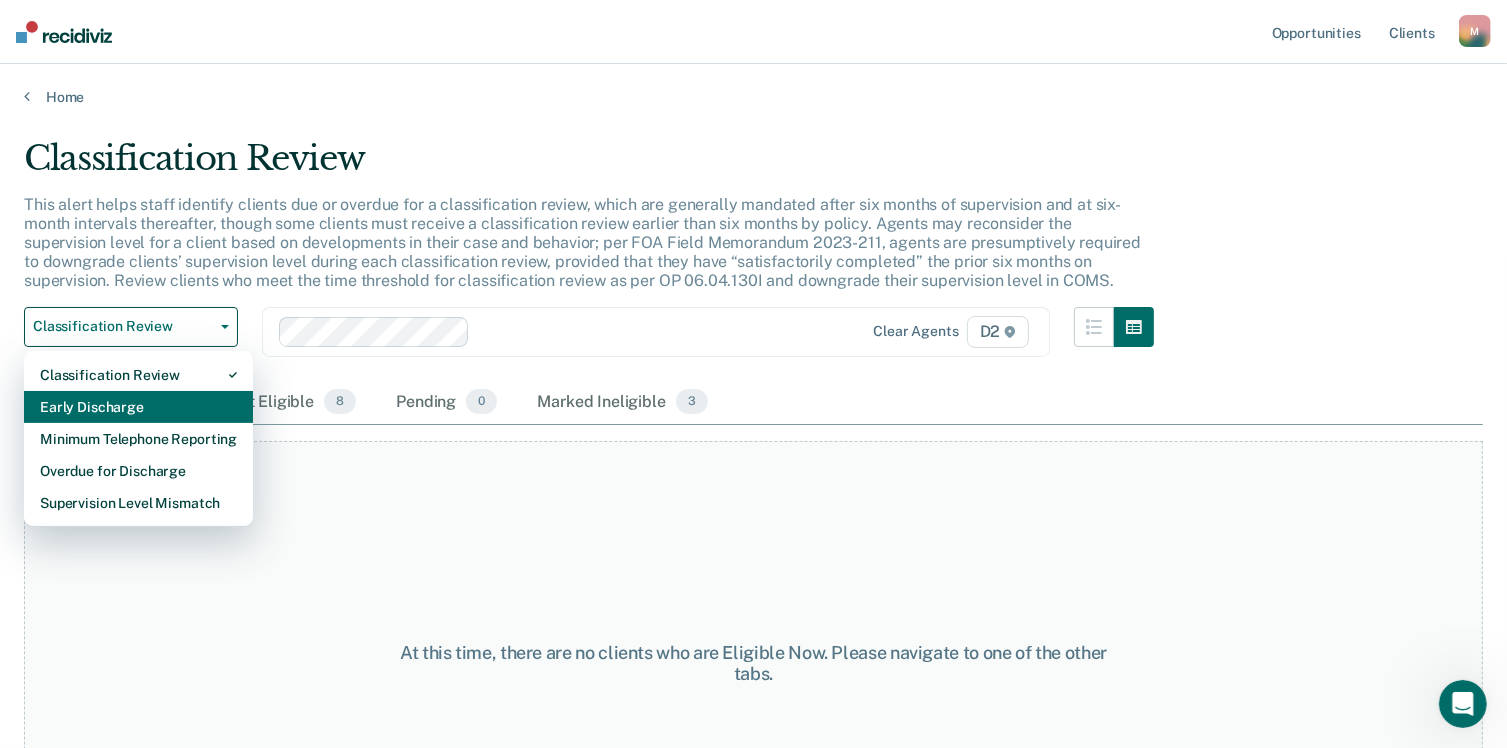 click on "Early Discharge" at bounding box center (138, 407) 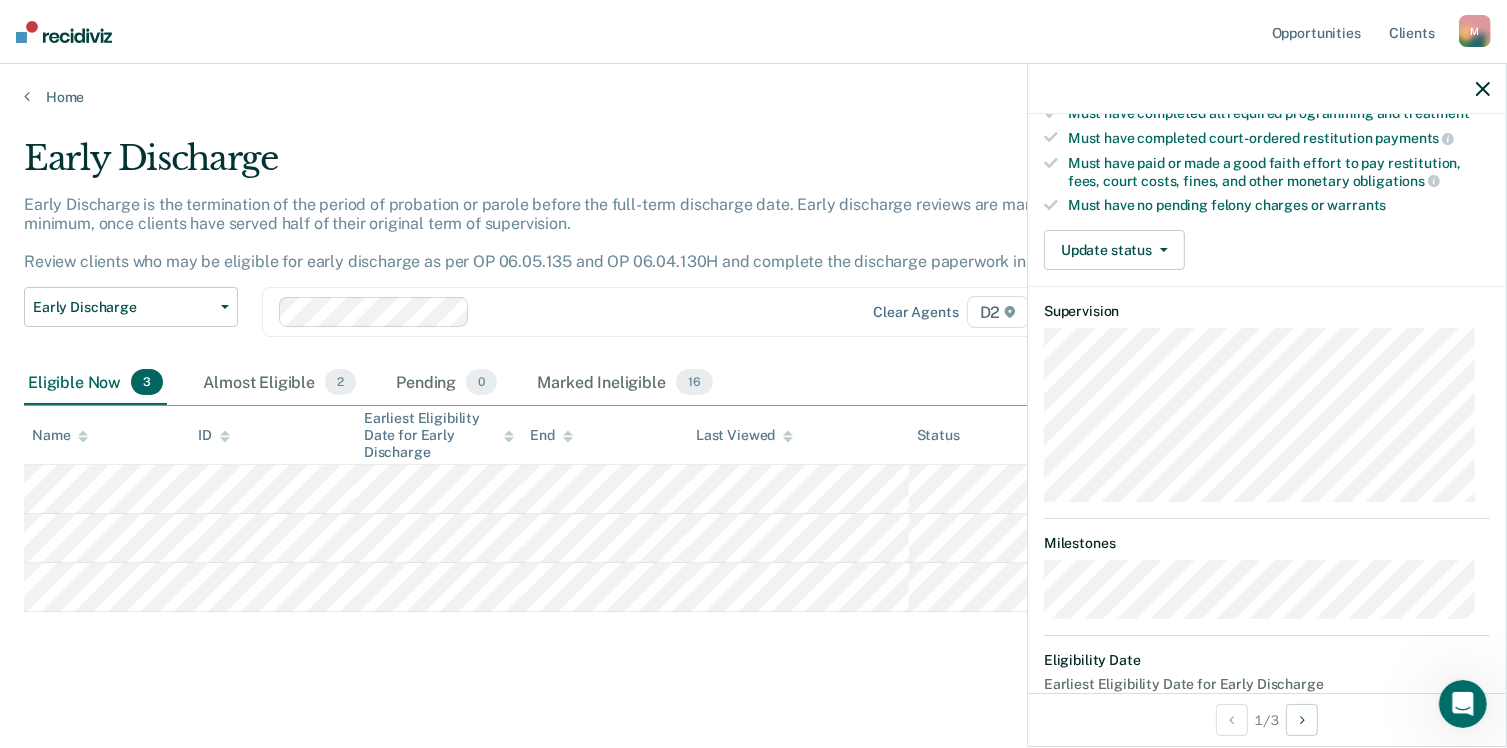 scroll, scrollTop: 311, scrollLeft: 0, axis: vertical 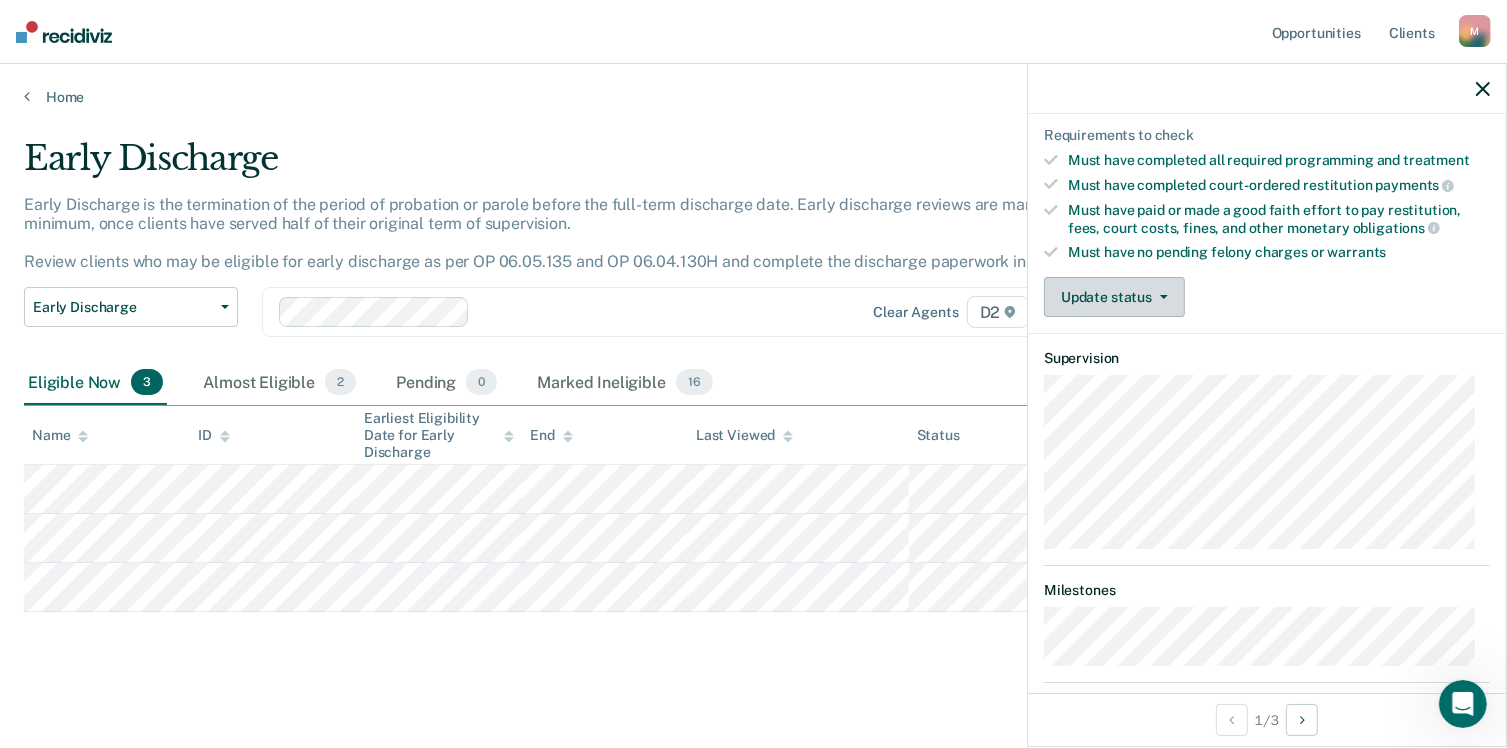 click on "Update status" at bounding box center [1114, 297] 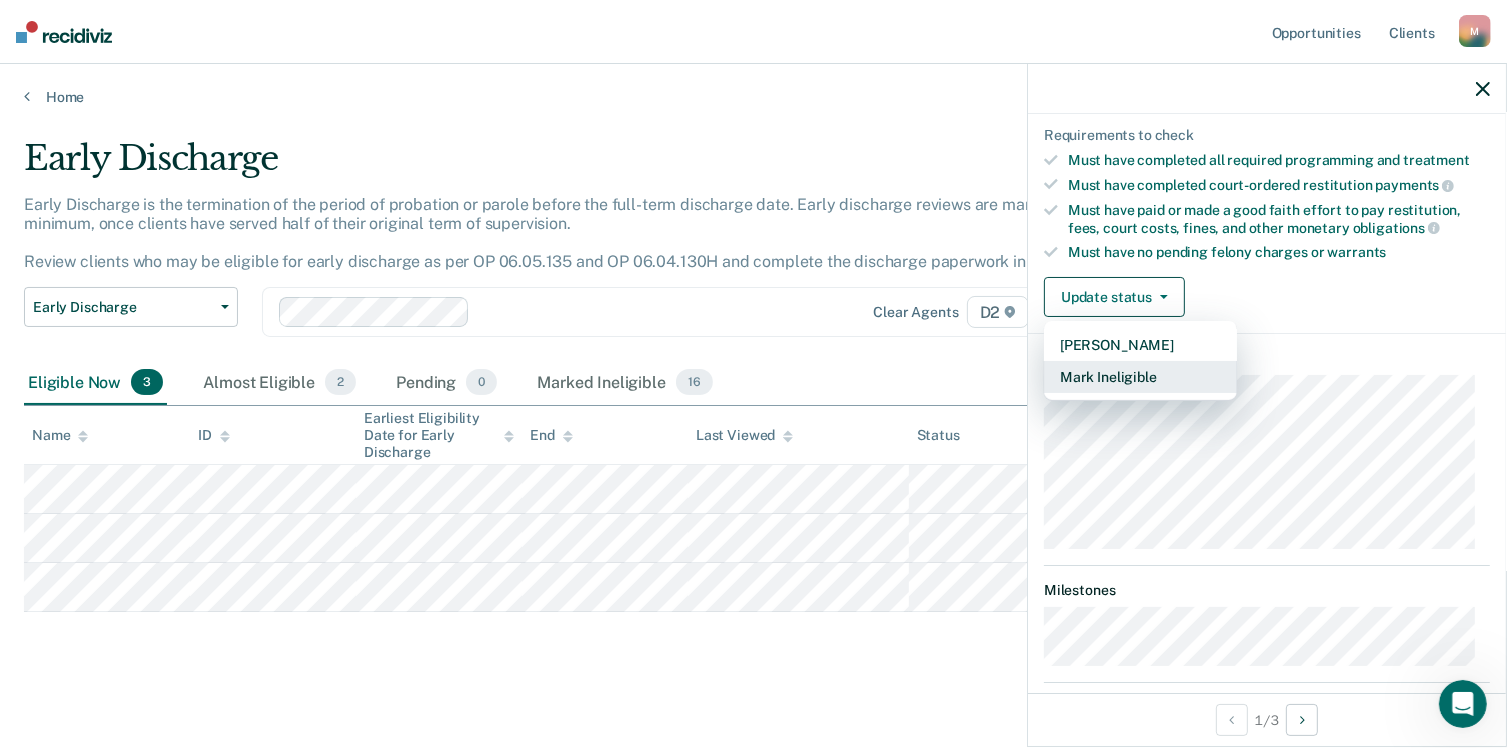 click on "Mark Ineligible" at bounding box center (1140, 377) 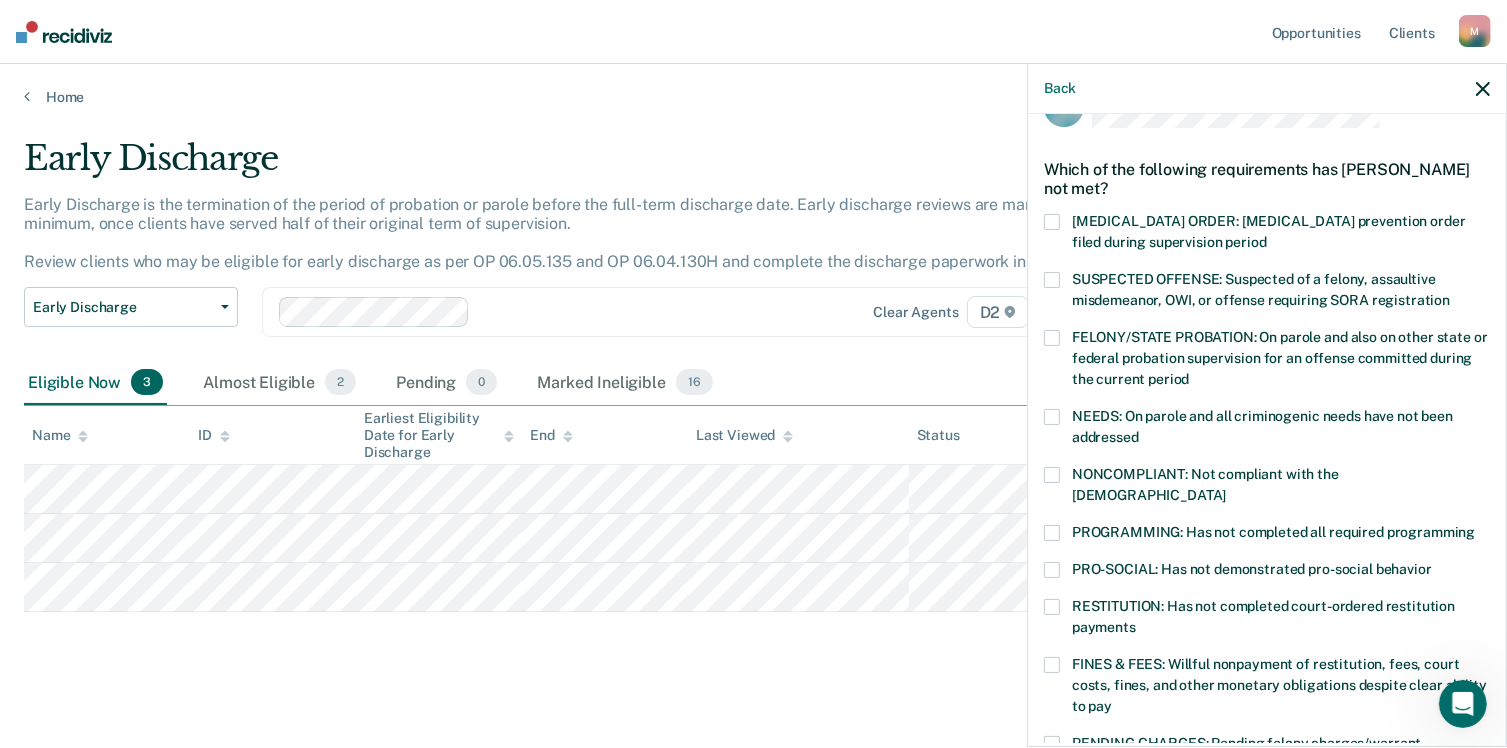 scroll, scrollTop: 100, scrollLeft: 0, axis: vertical 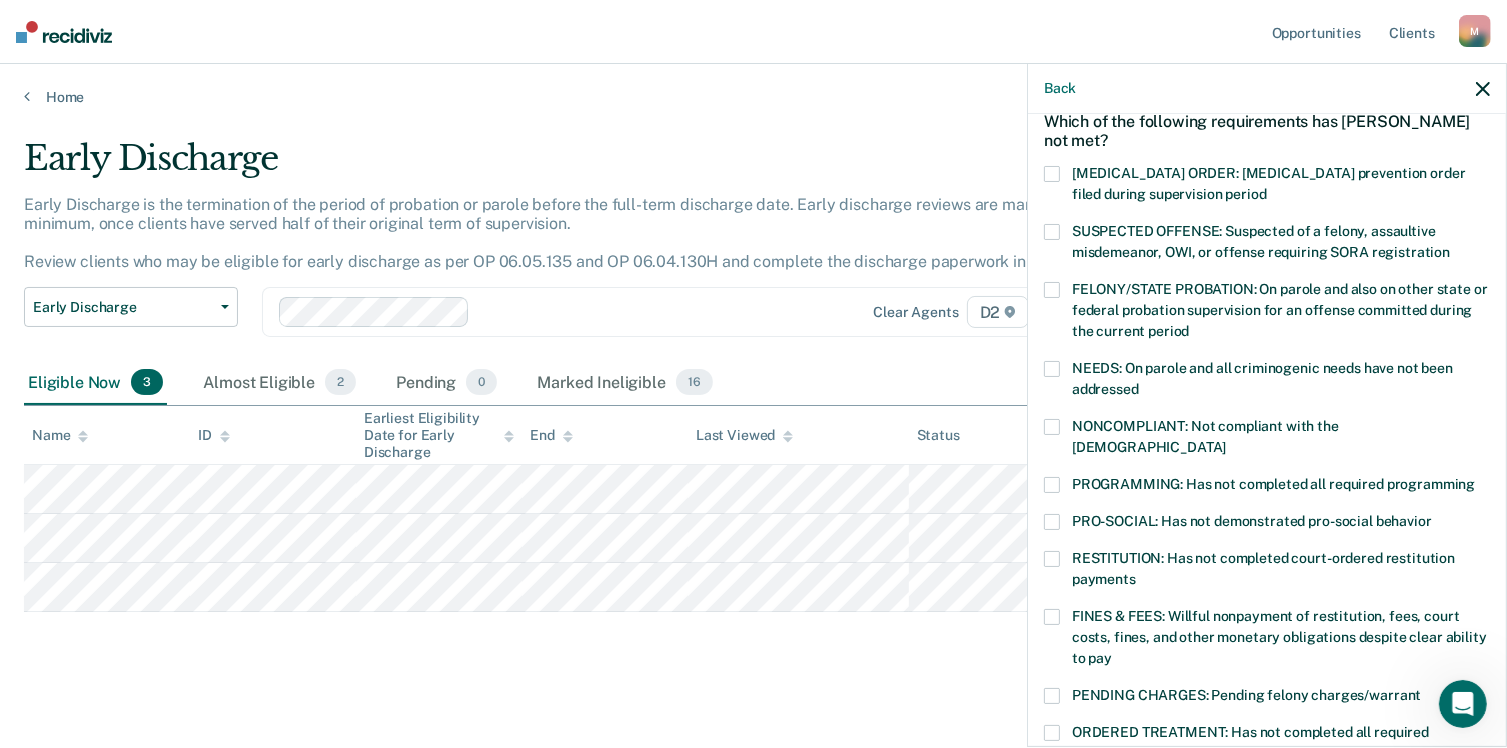 click at bounding box center (1052, 427) 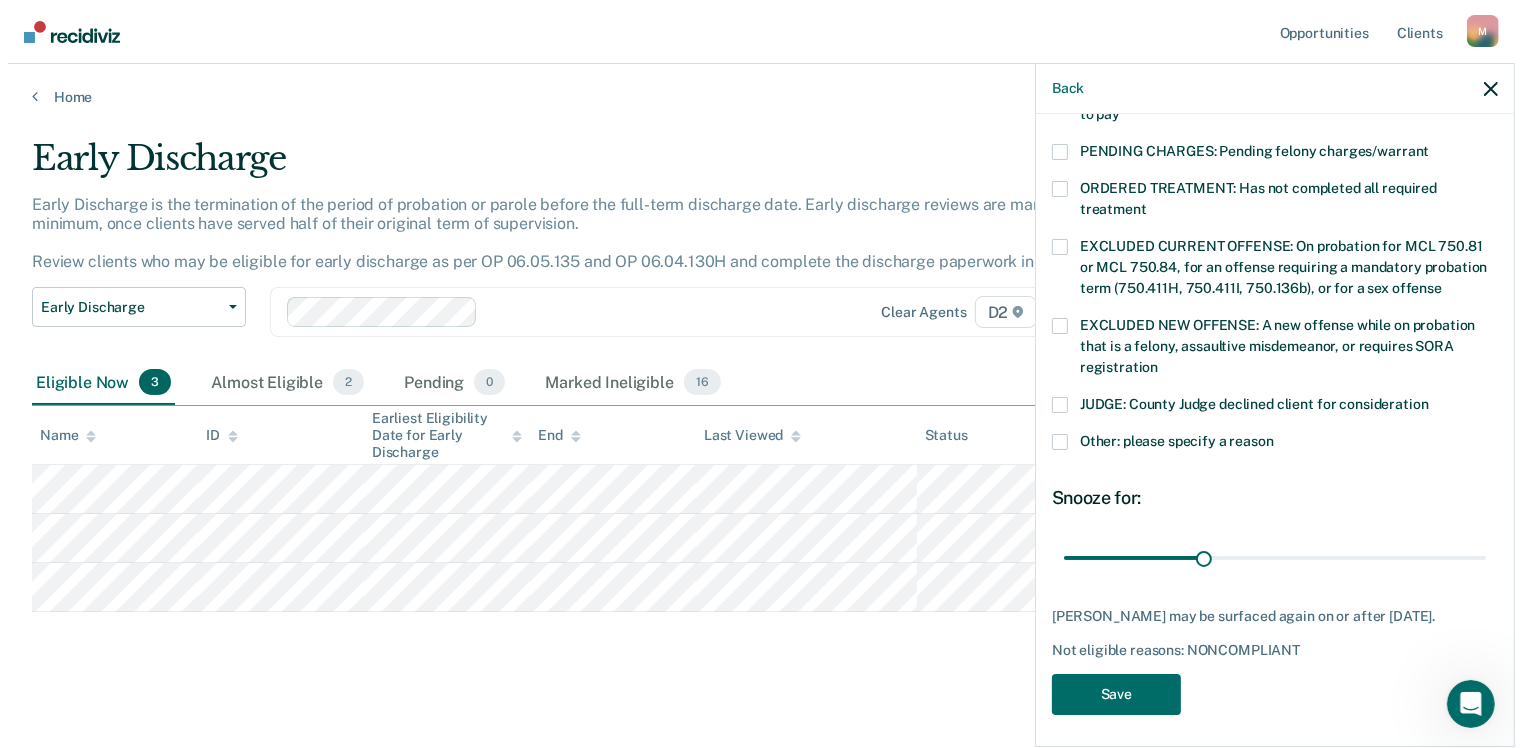scroll, scrollTop: 645, scrollLeft: 0, axis: vertical 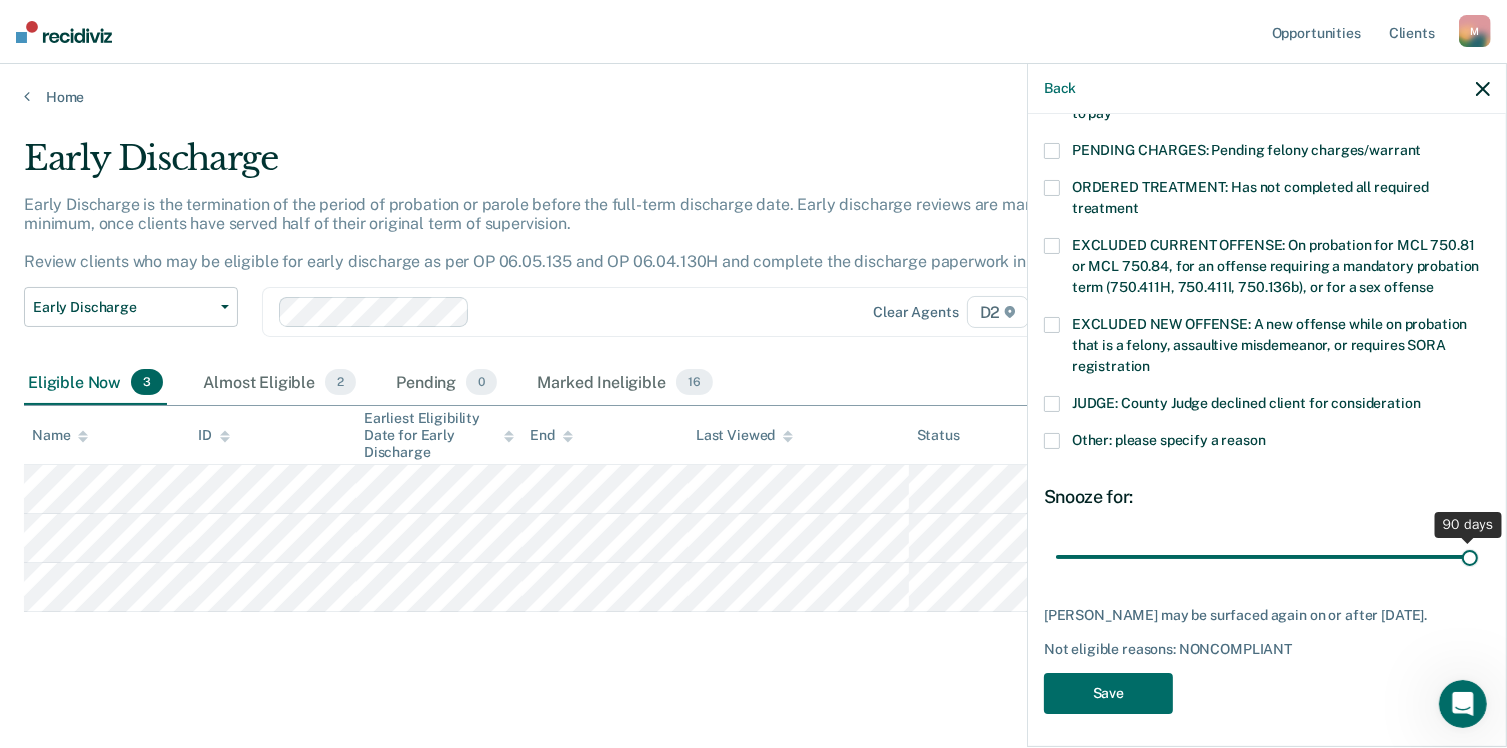 drag, startPoint x: 1187, startPoint y: 536, endPoint x: 1512, endPoint y: 590, distance: 329.4556 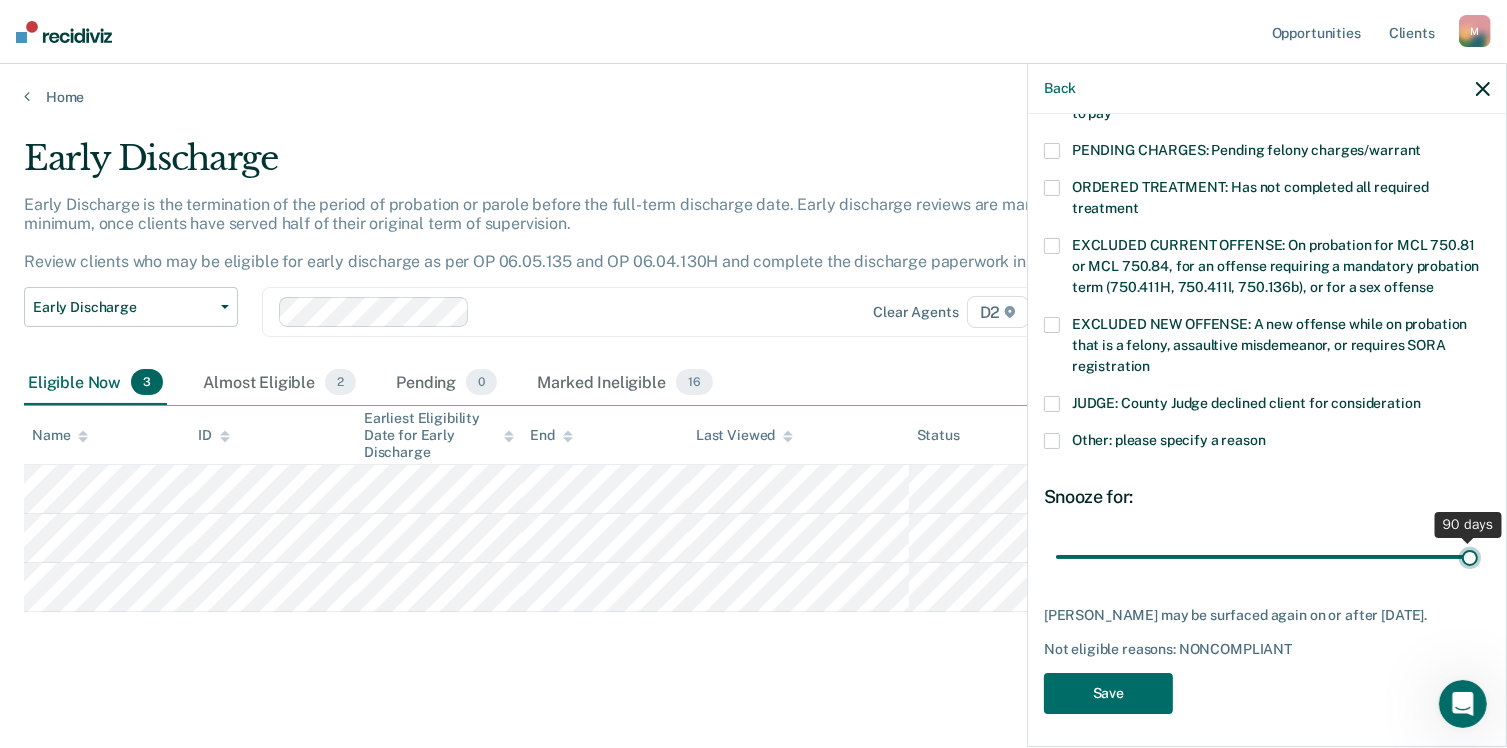 type on "90" 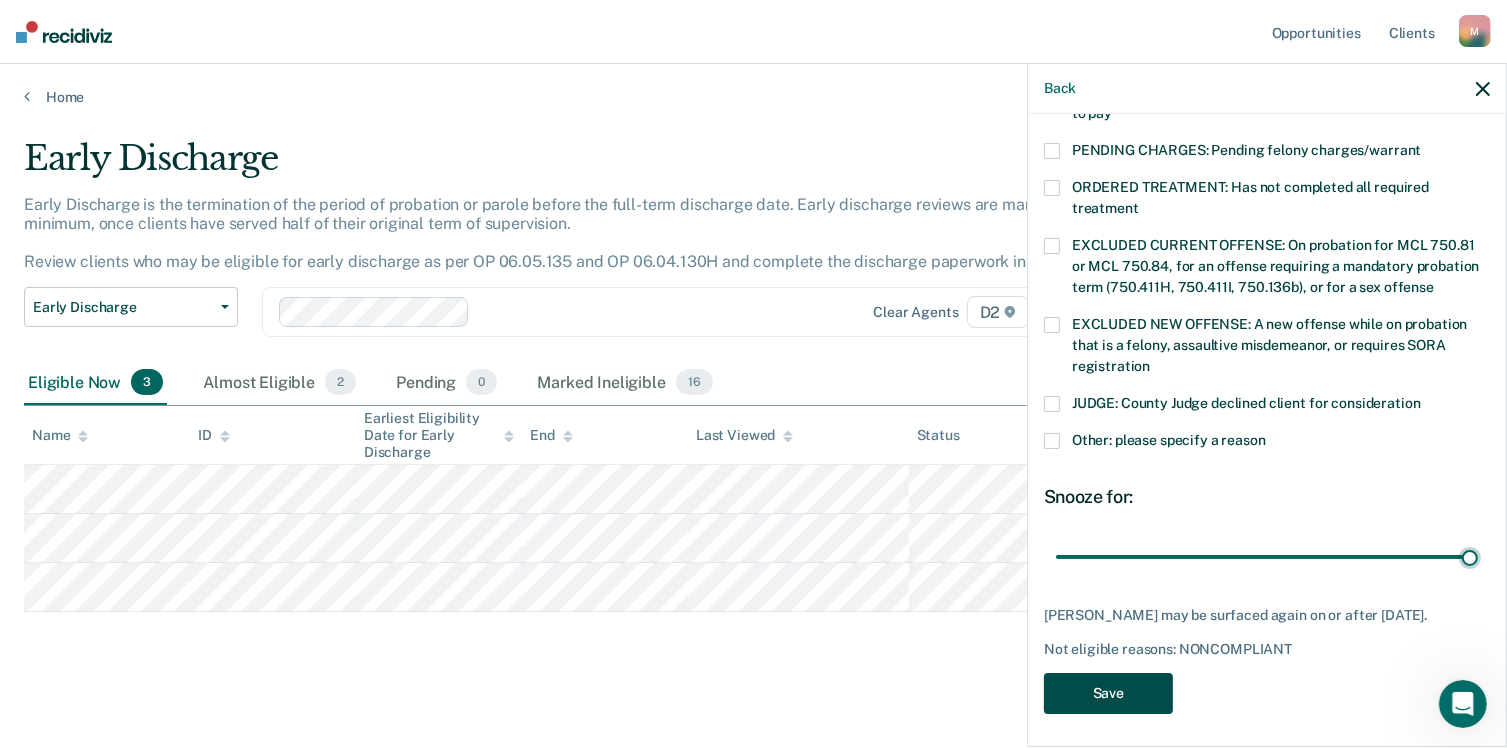 click on "Save" at bounding box center [1108, 693] 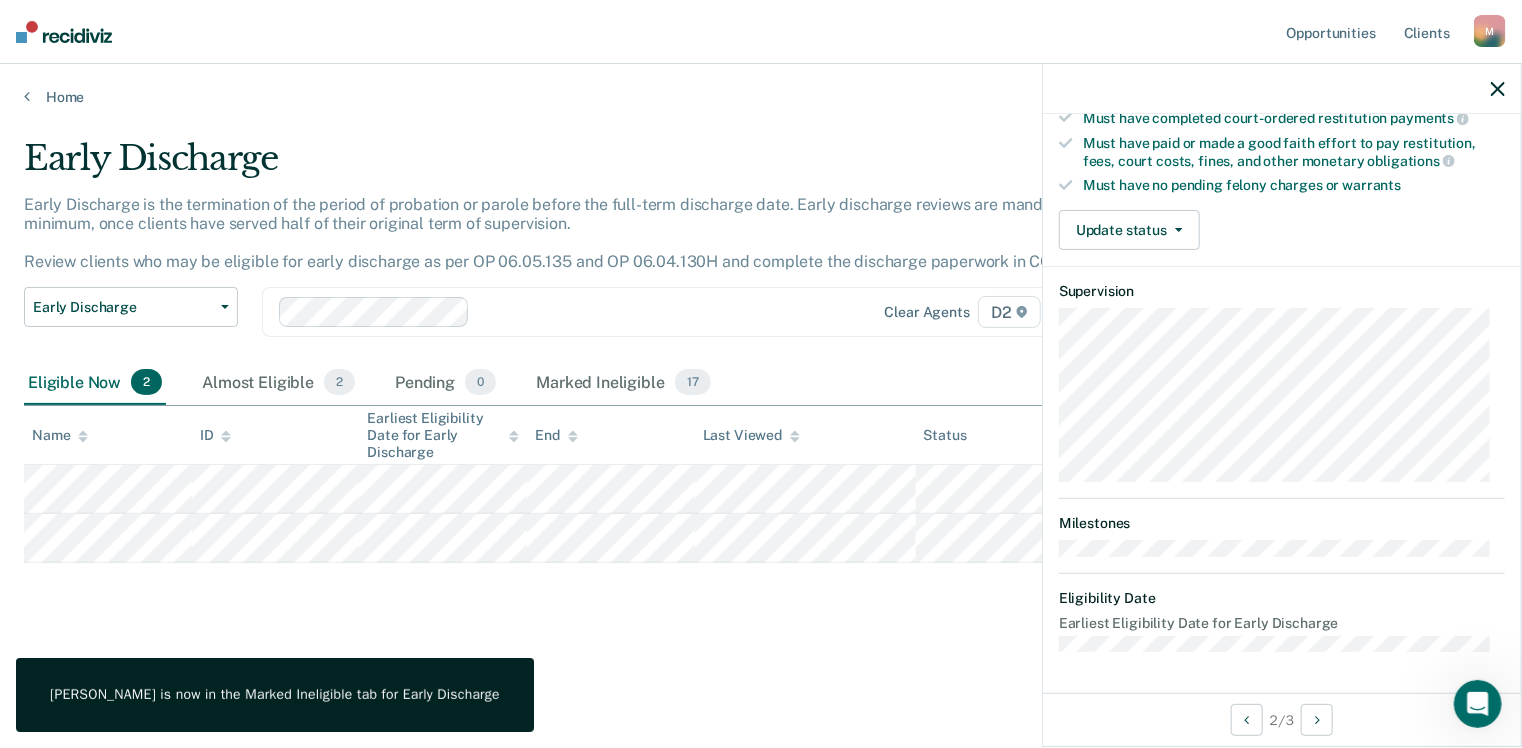 scroll, scrollTop: 369, scrollLeft: 0, axis: vertical 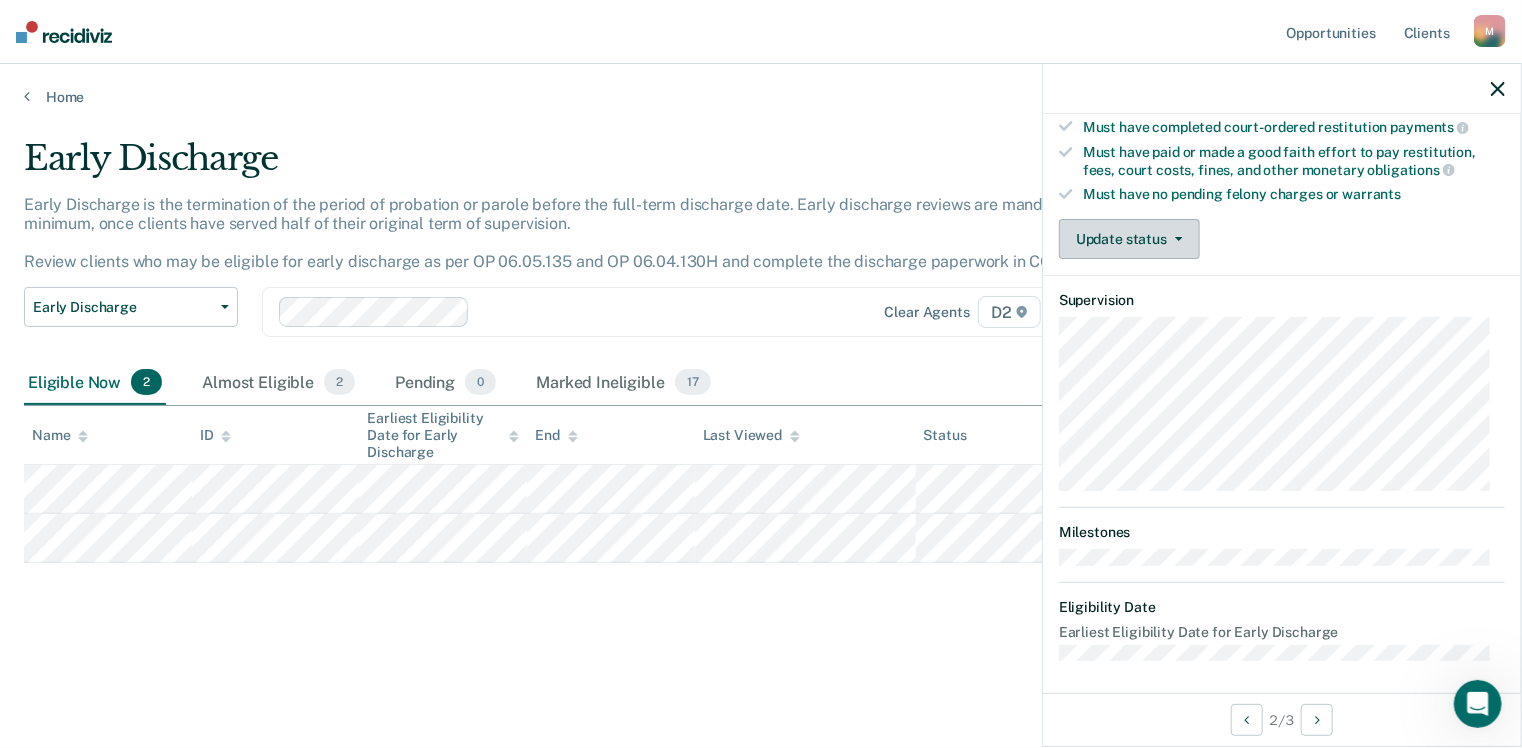 click on "Update status" at bounding box center [1129, 239] 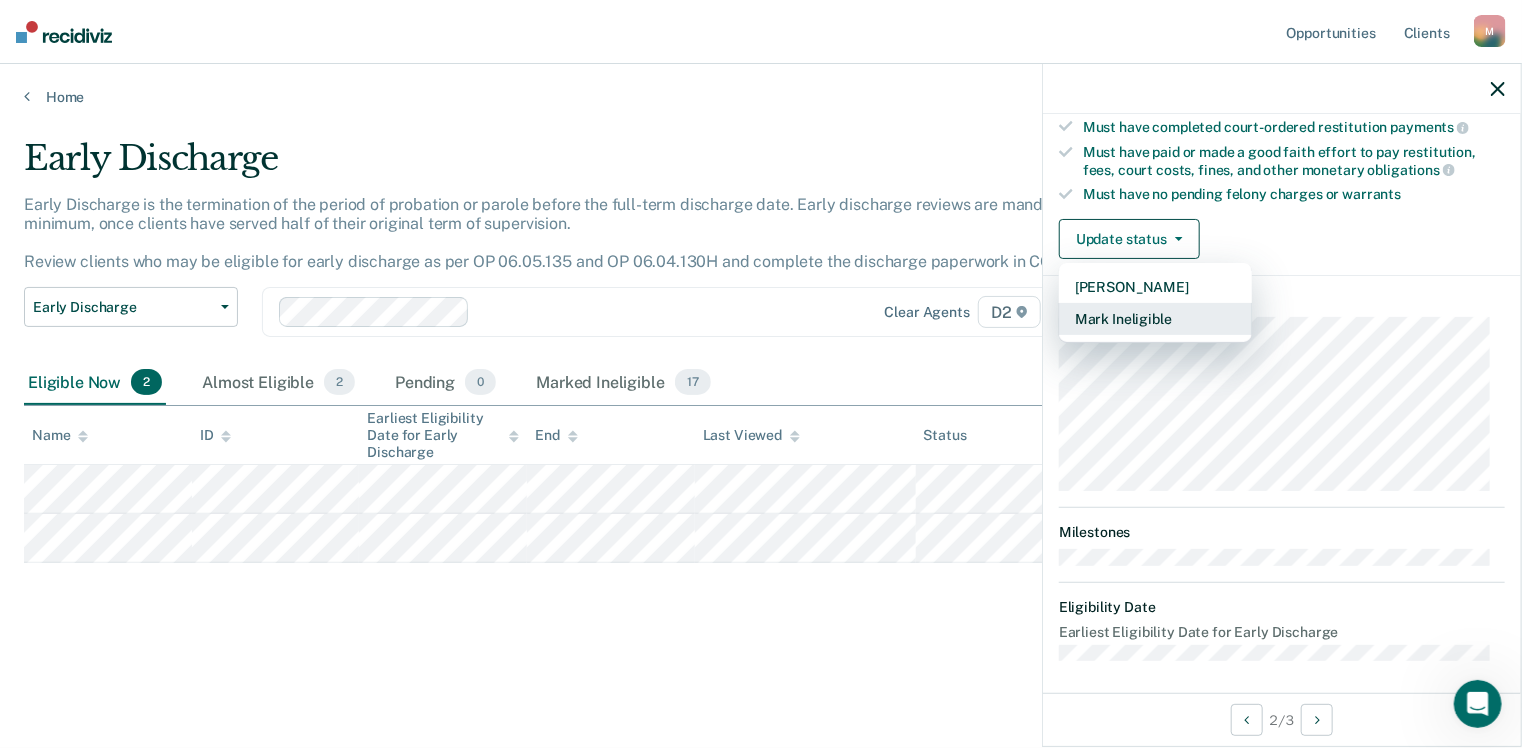 click on "Mark Ineligible" at bounding box center [1155, 319] 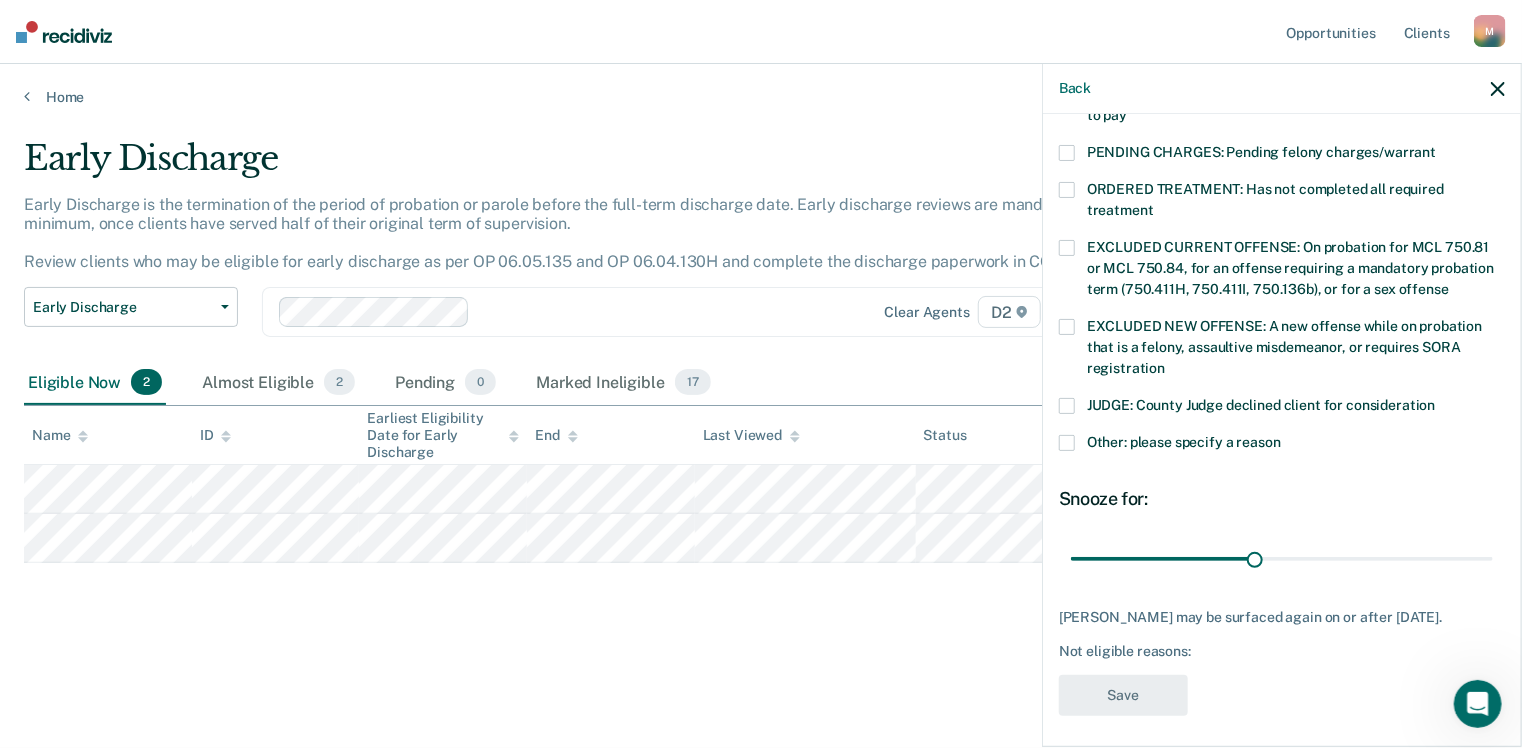 scroll, scrollTop: 645, scrollLeft: 0, axis: vertical 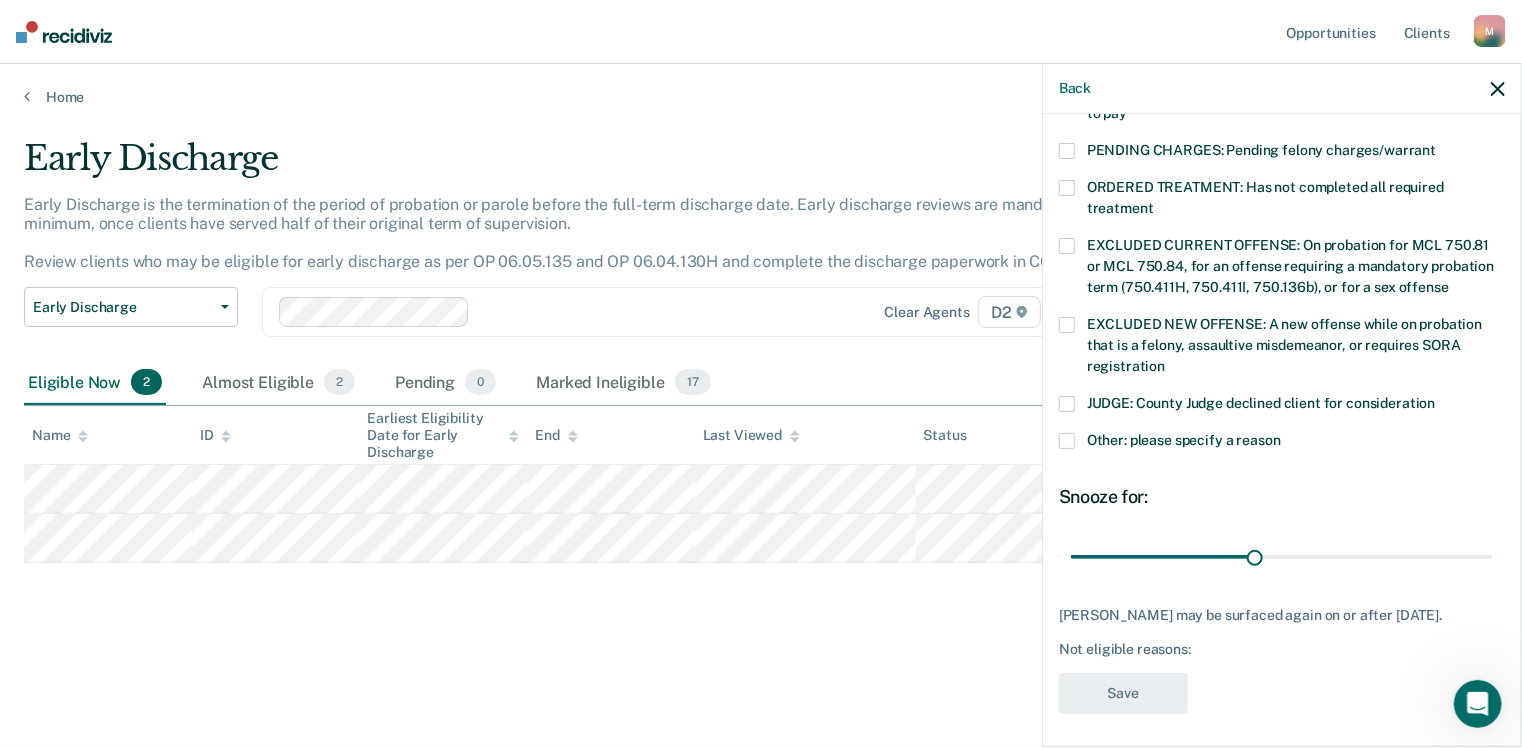 click at bounding box center [1067, 404] 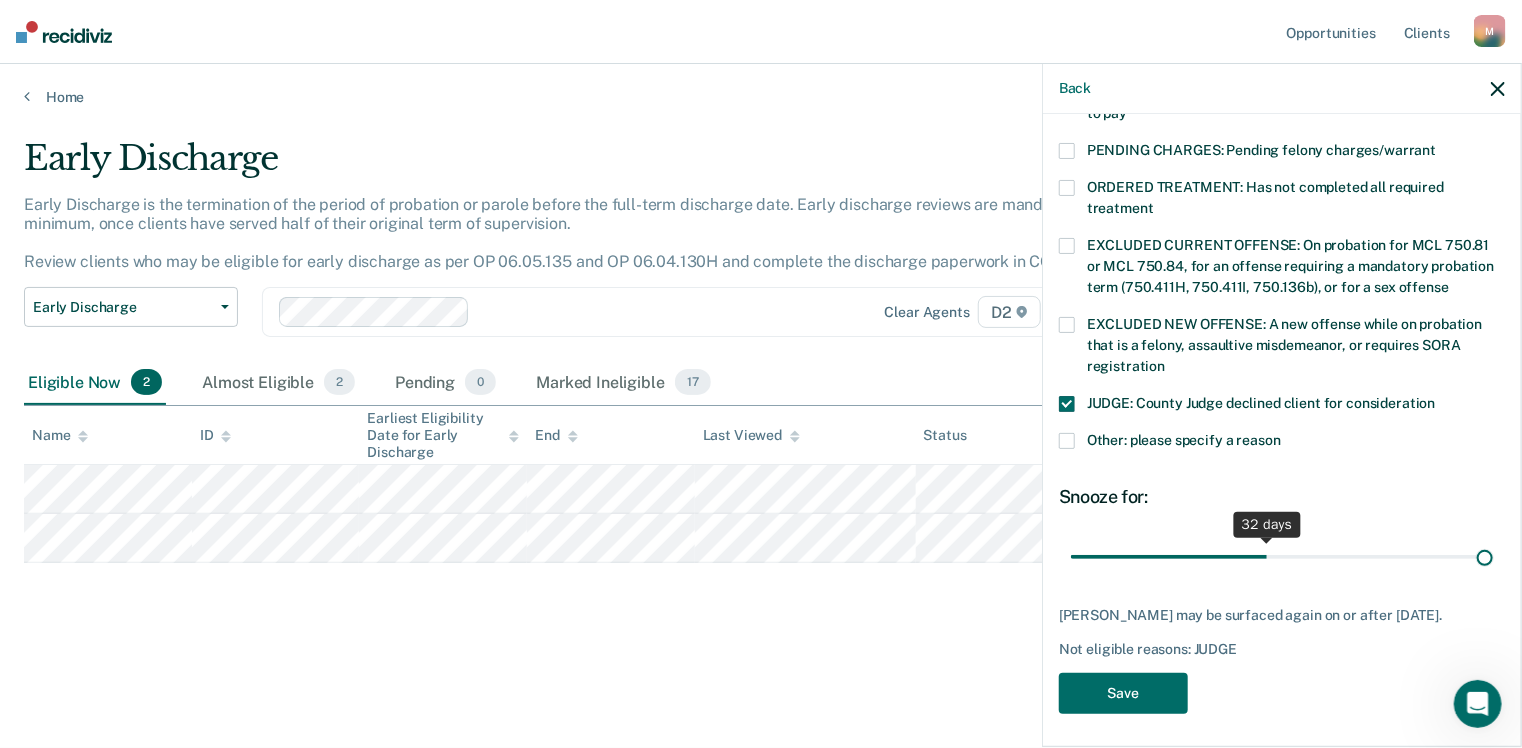 scroll, scrollTop: 628, scrollLeft: 0, axis: vertical 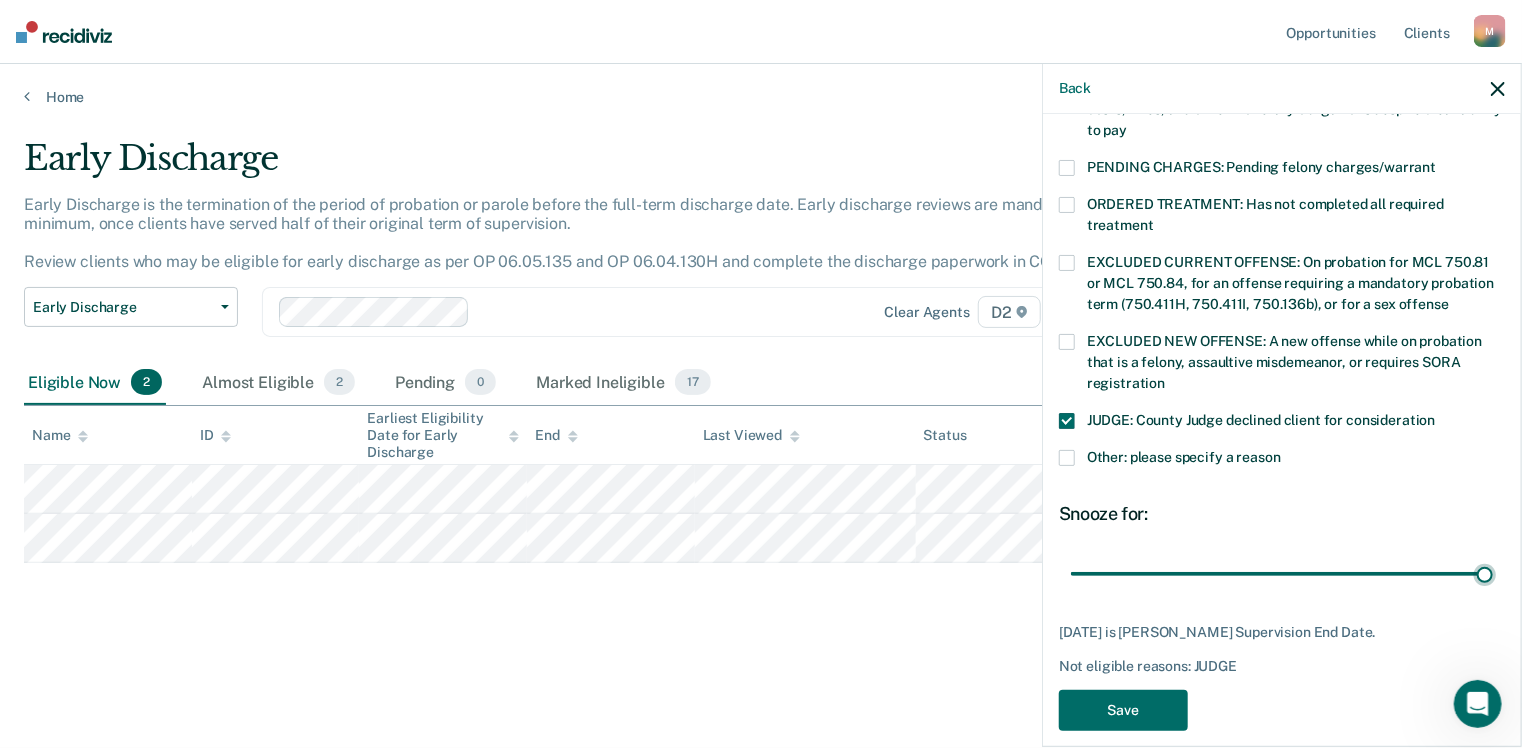 drag, startPoint x: 1251, startPoint y: 535, endPoint x: 1508, endPoint y: 549, distance: 257.38104 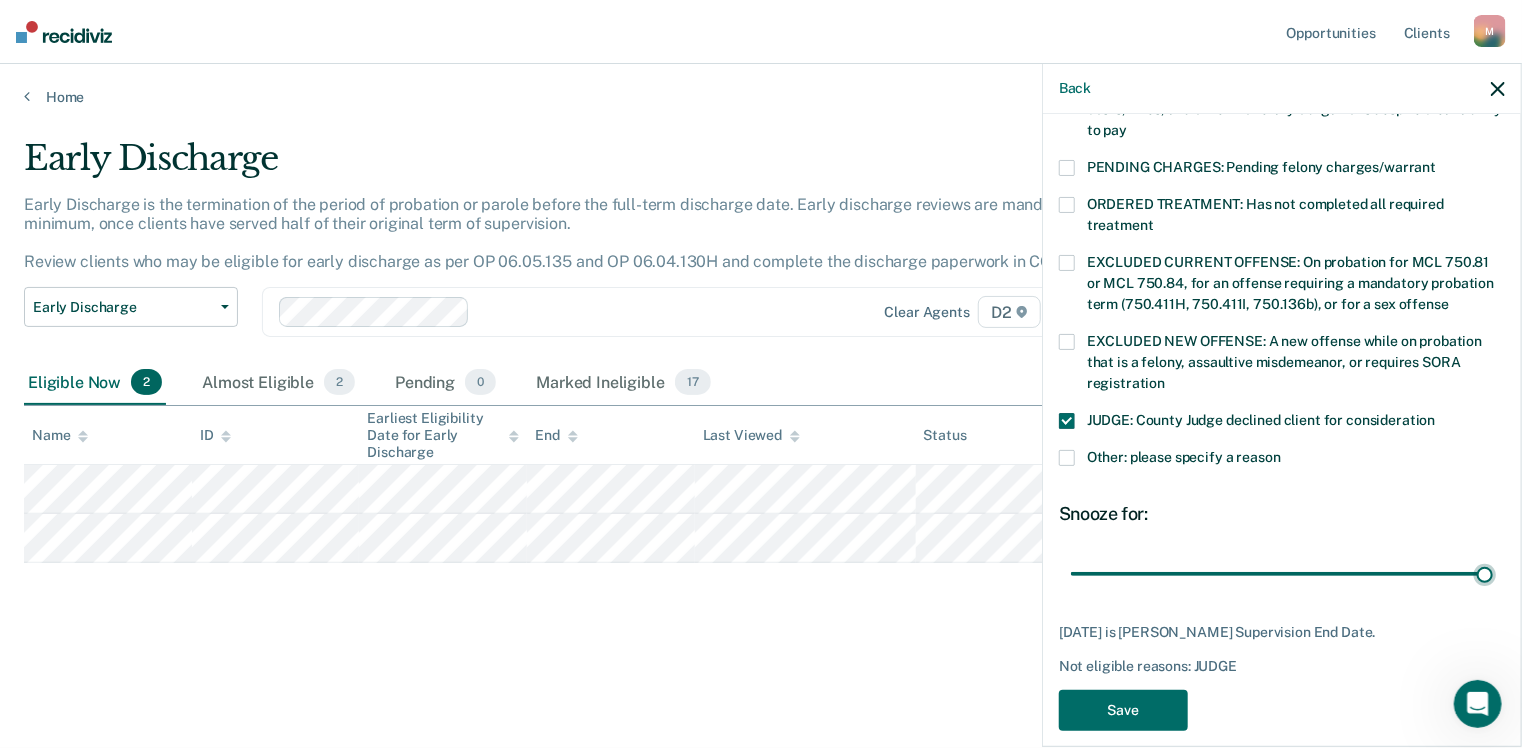 type on "68" 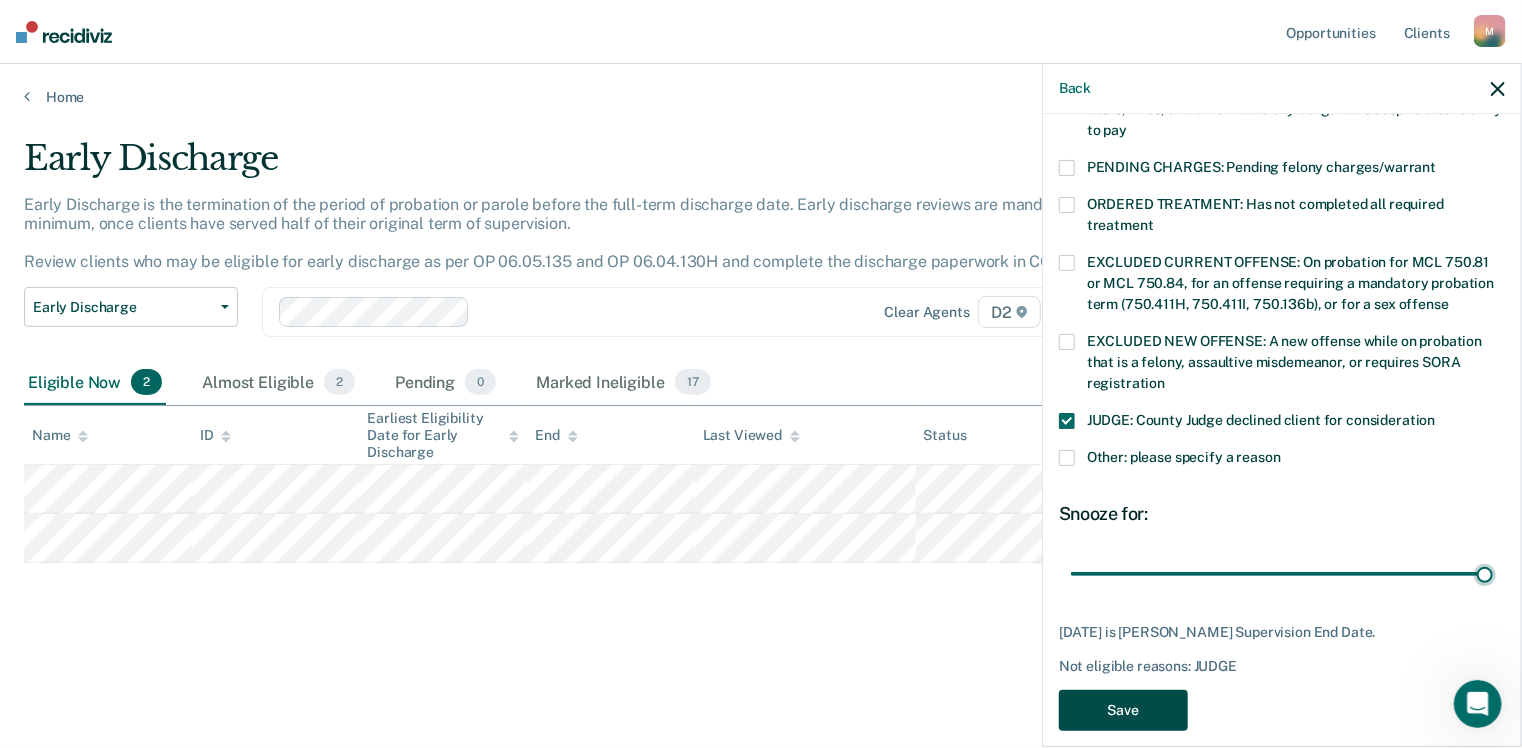drag, startPoint x: 1174, startPoint y: 680, endPoint x: 1161, endPoint y: 676, distance: 13.601471 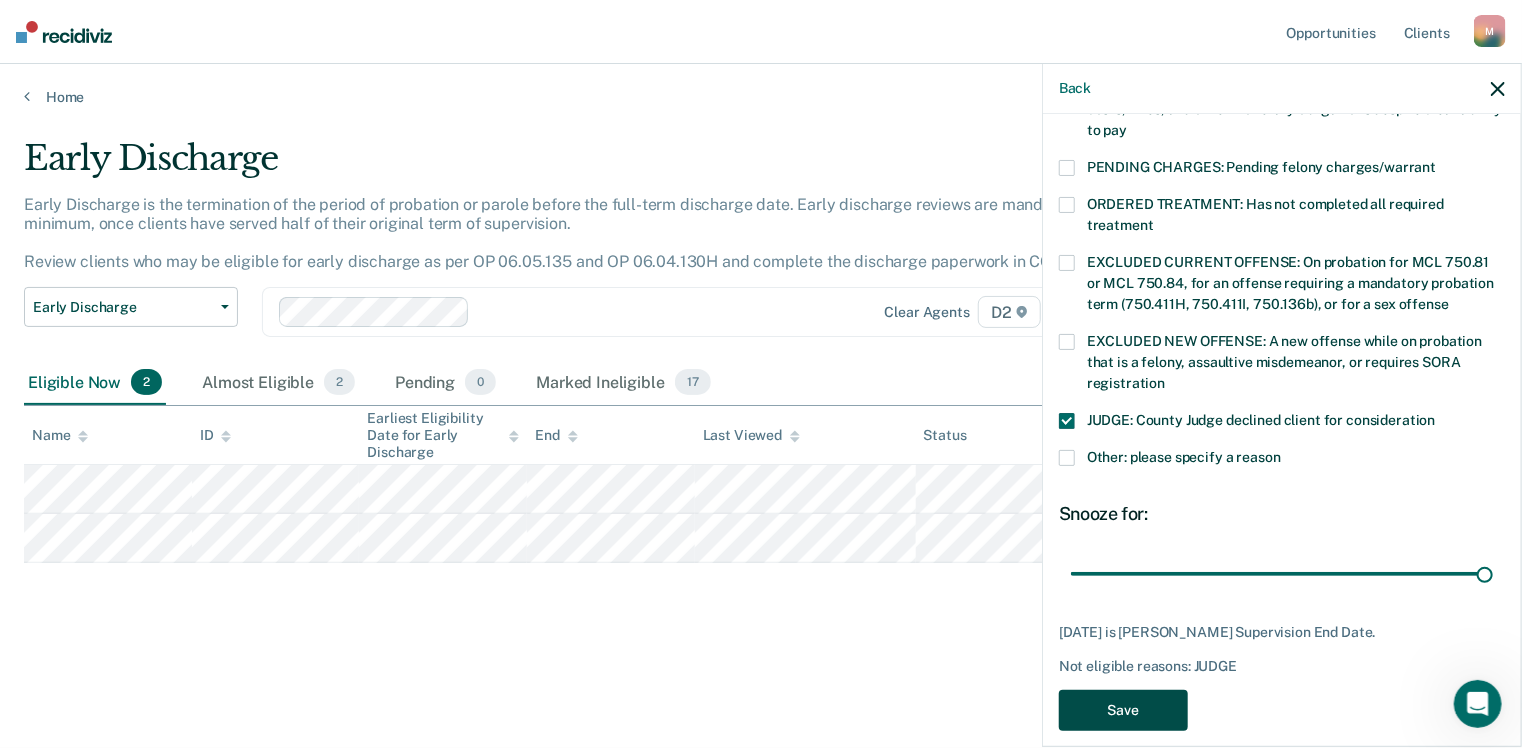 click on "Save" at bounding box center (1123, 710) 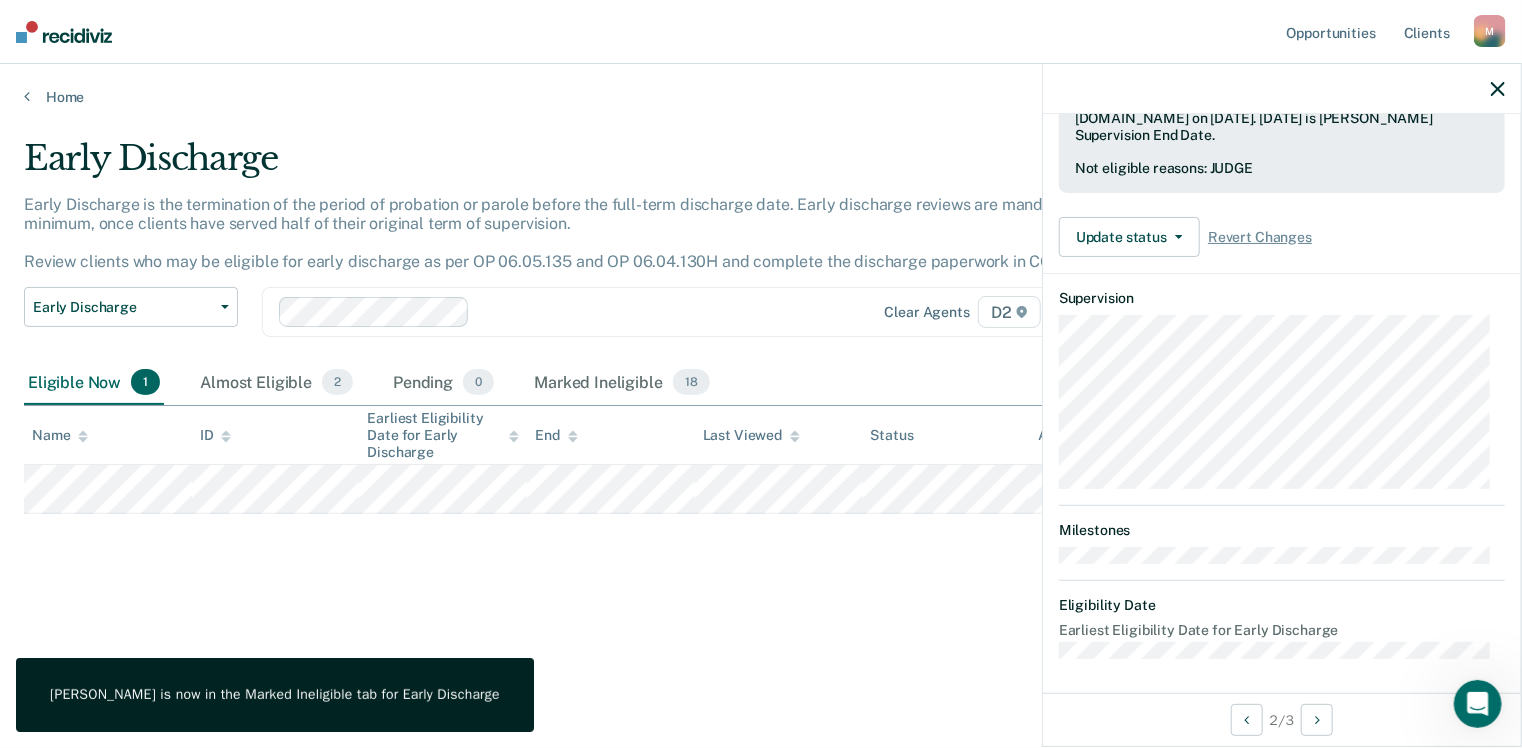 scroll, scrollTop: 369, scrollLeft: 0, axis: vertical 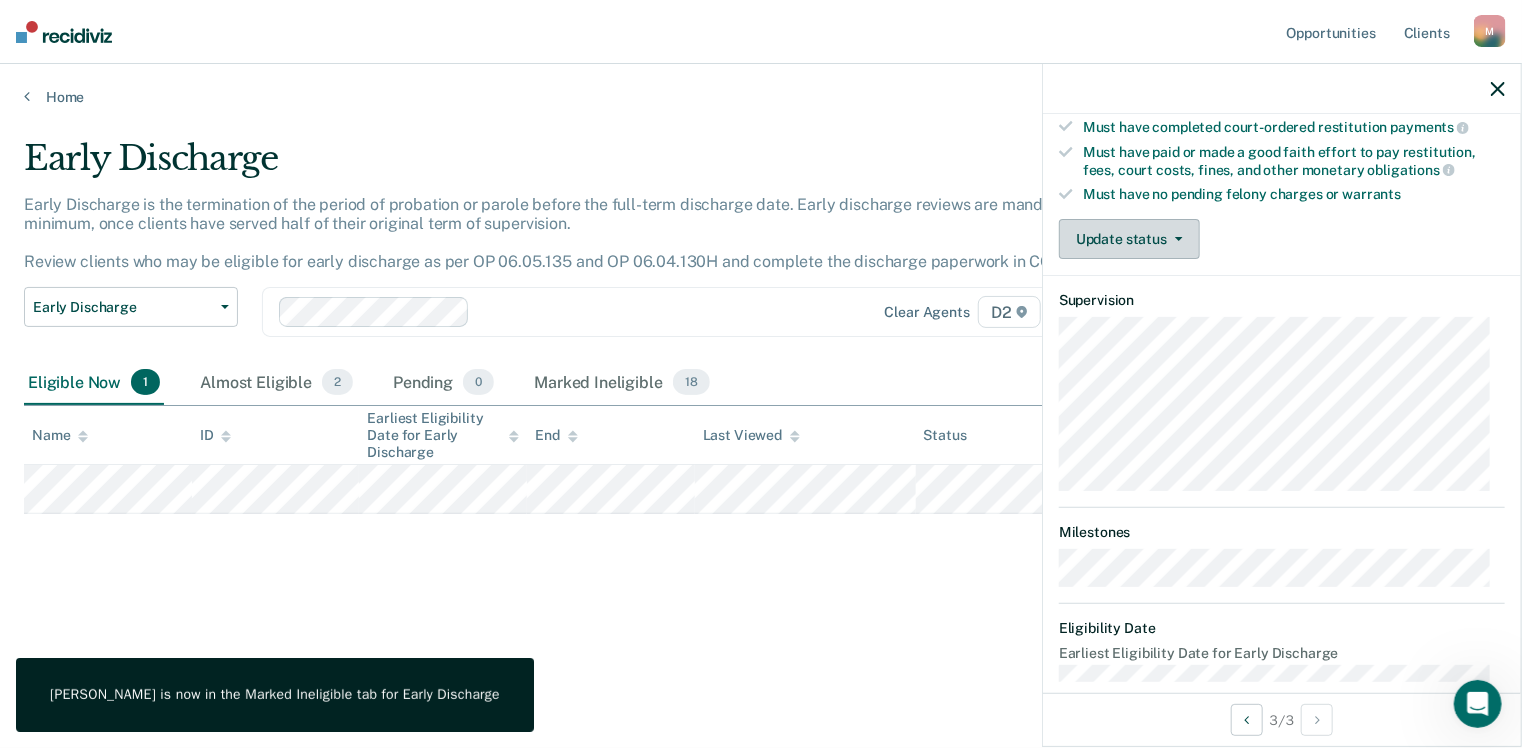 click on "Update status" at bounding box center [1129, 239] 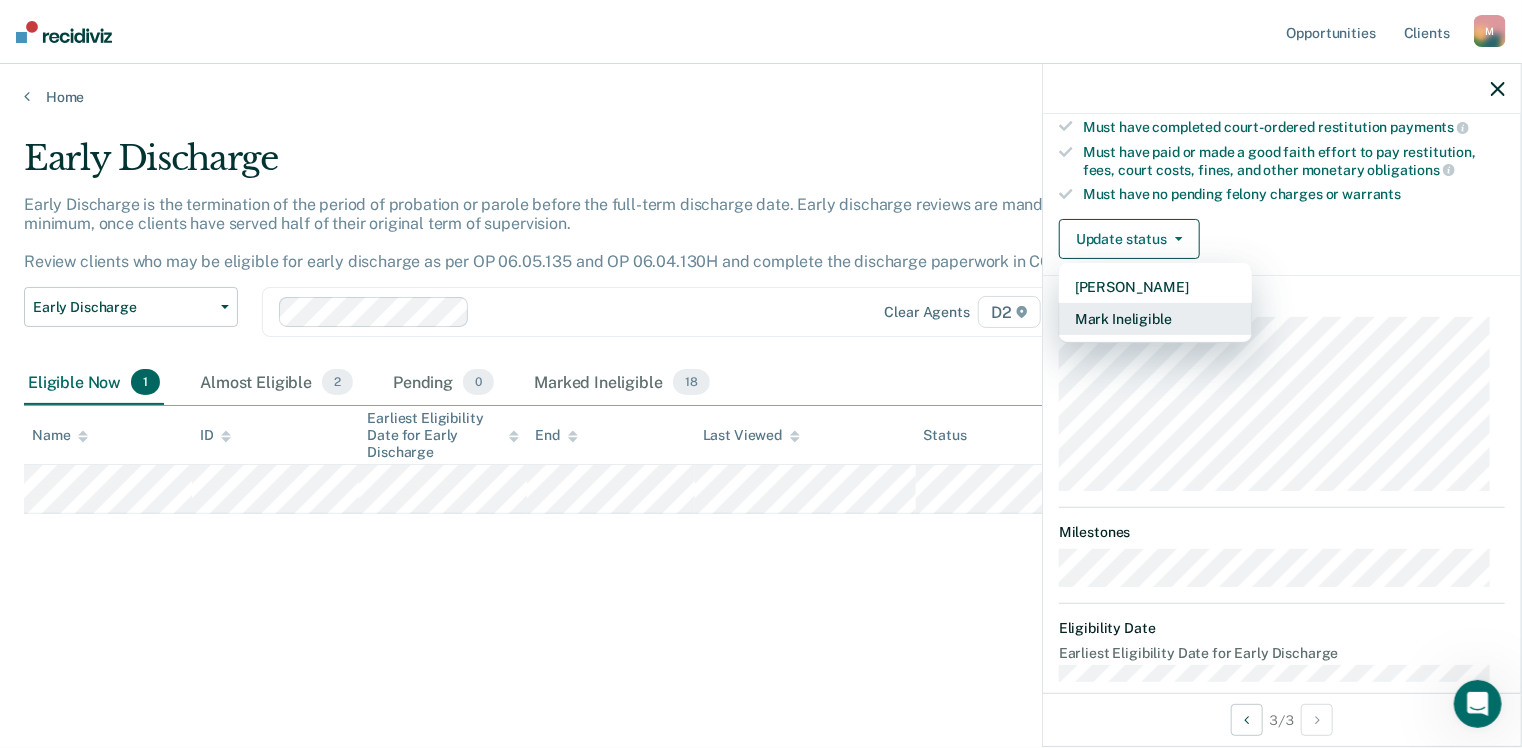 click on "Mark Ineligible" at bounding box center (1155, 319) 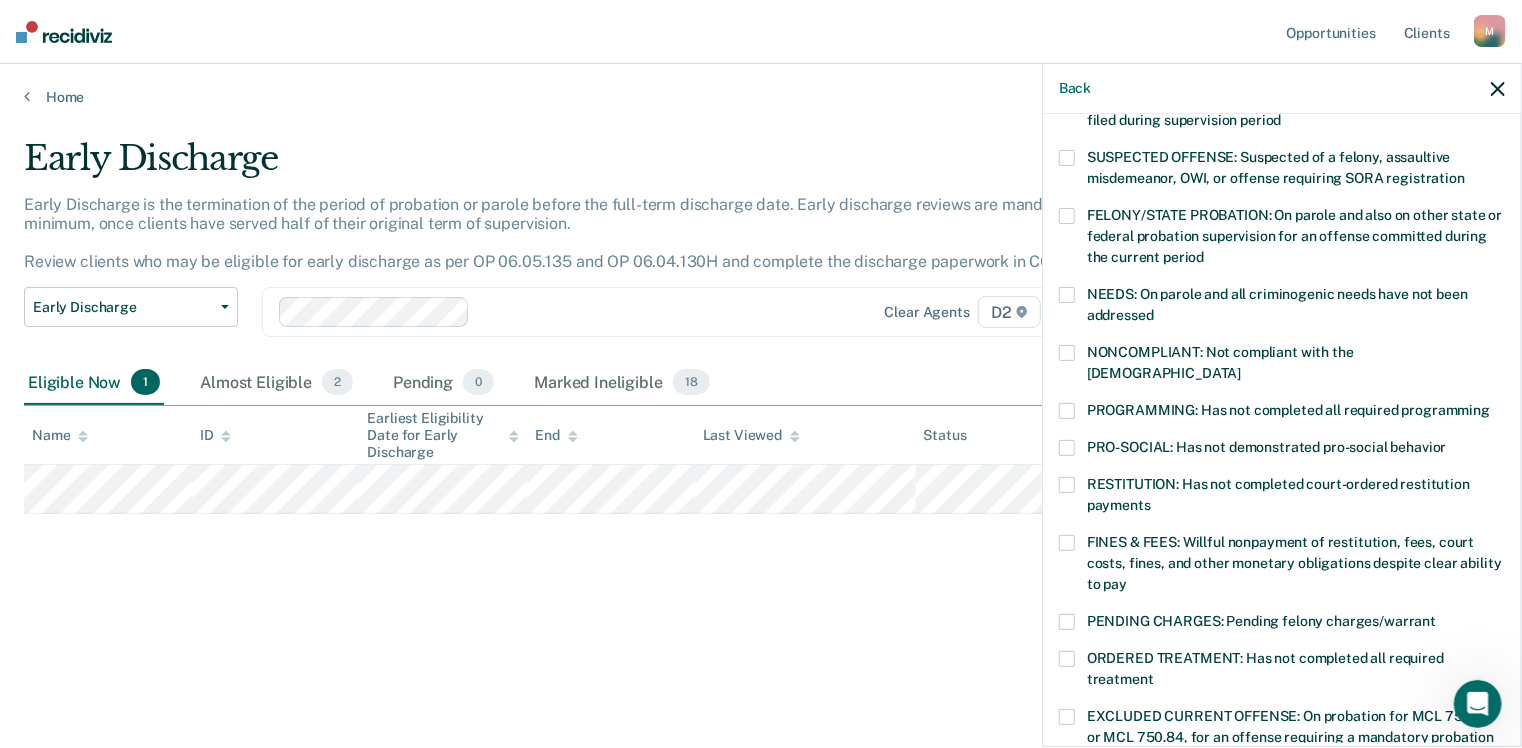 scroll, scrollTop: 69, scrollLeft: 0, axis: vertical 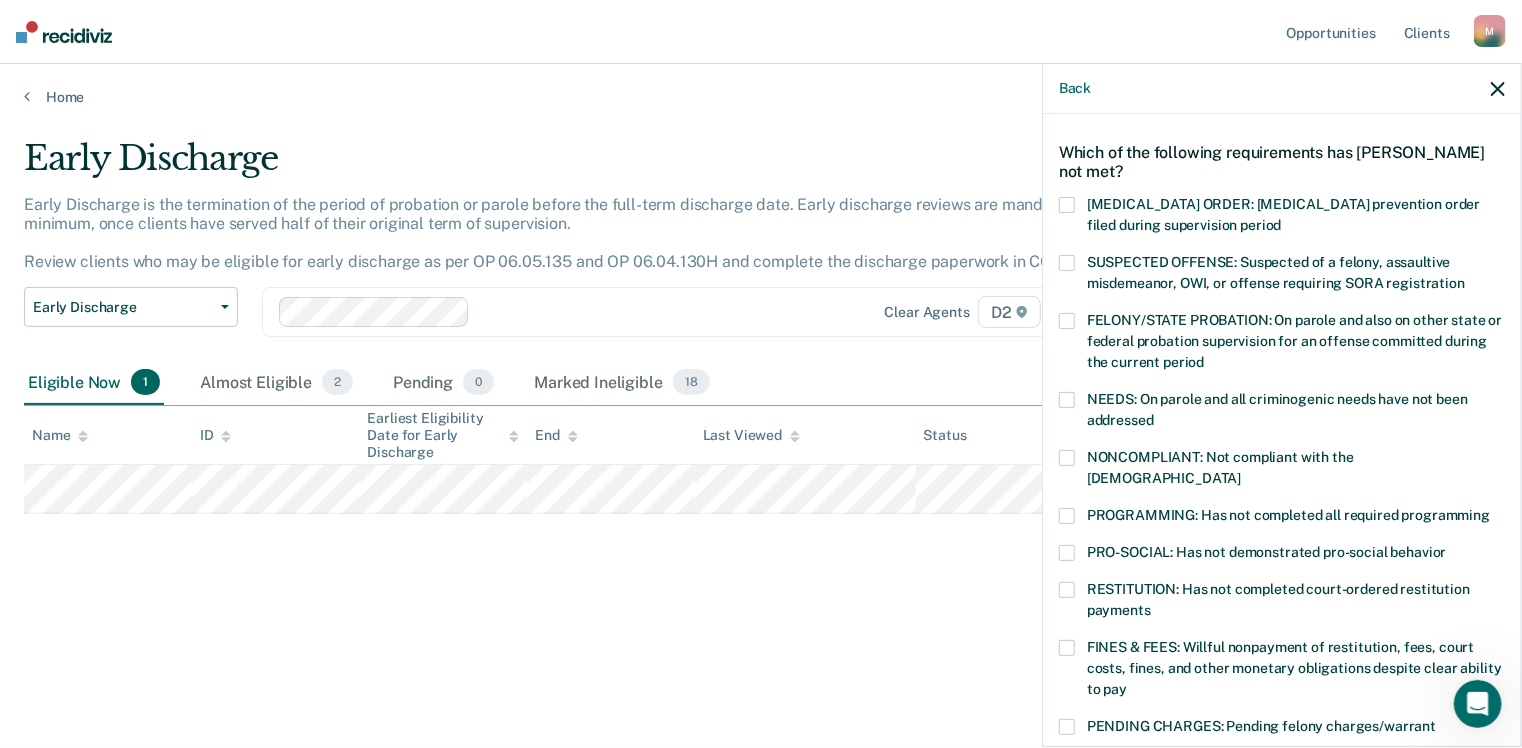 click at bounding box center (1067, 458) 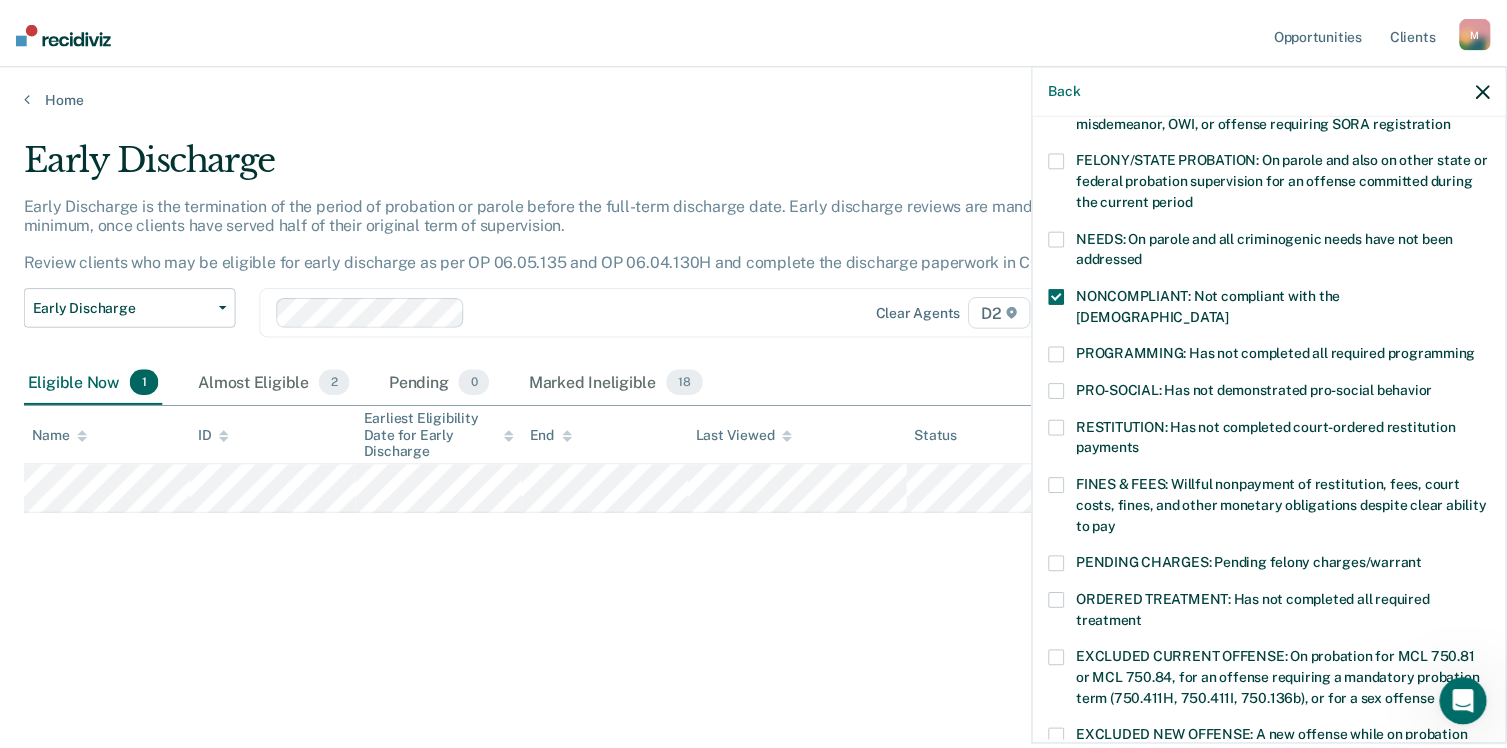 scroll, scrollTop: 628, scrollLeft: 0, axis: vertical 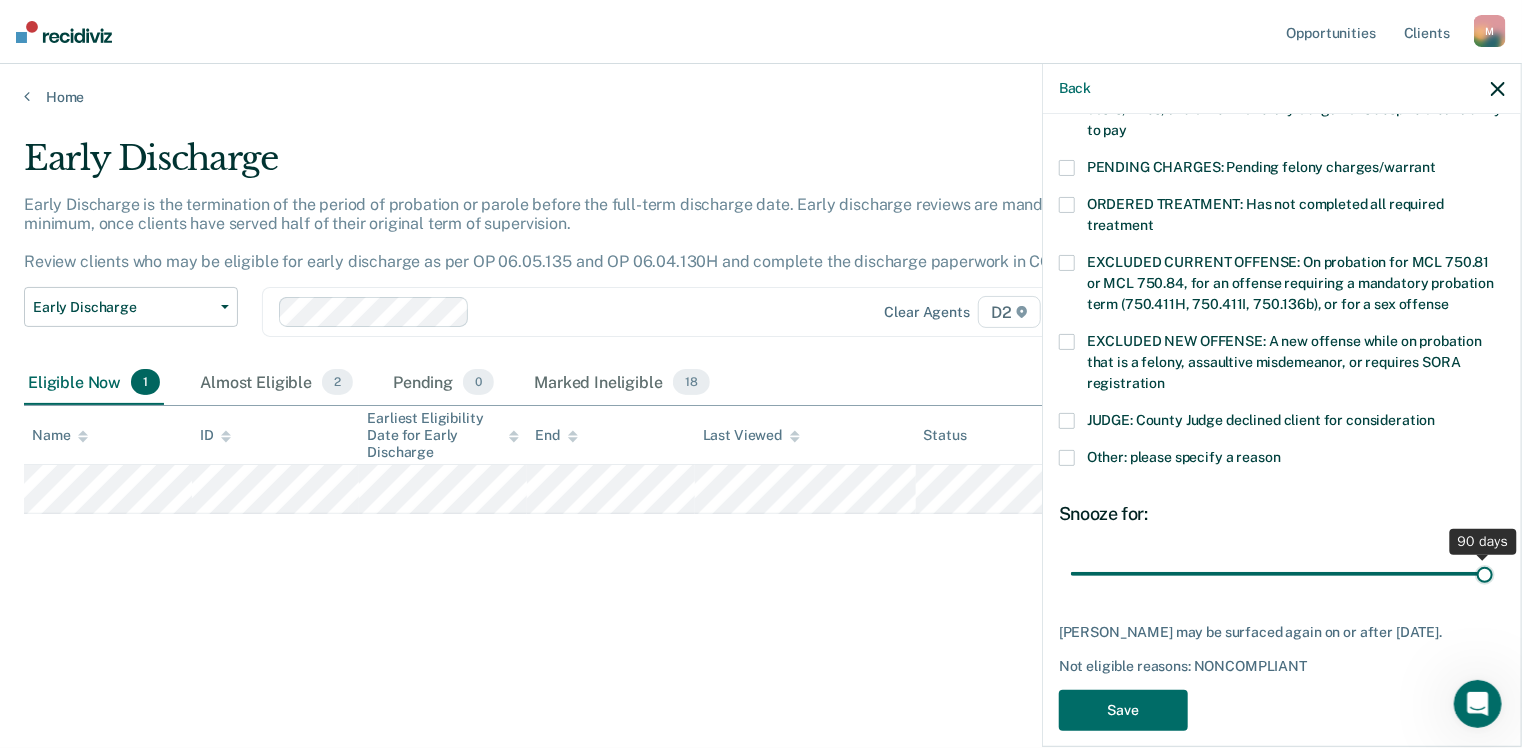 drag, startPoint x: 1202, startPoint y: 555, endPoint x: 1493, endPoint y: 586, distance: 292.64655 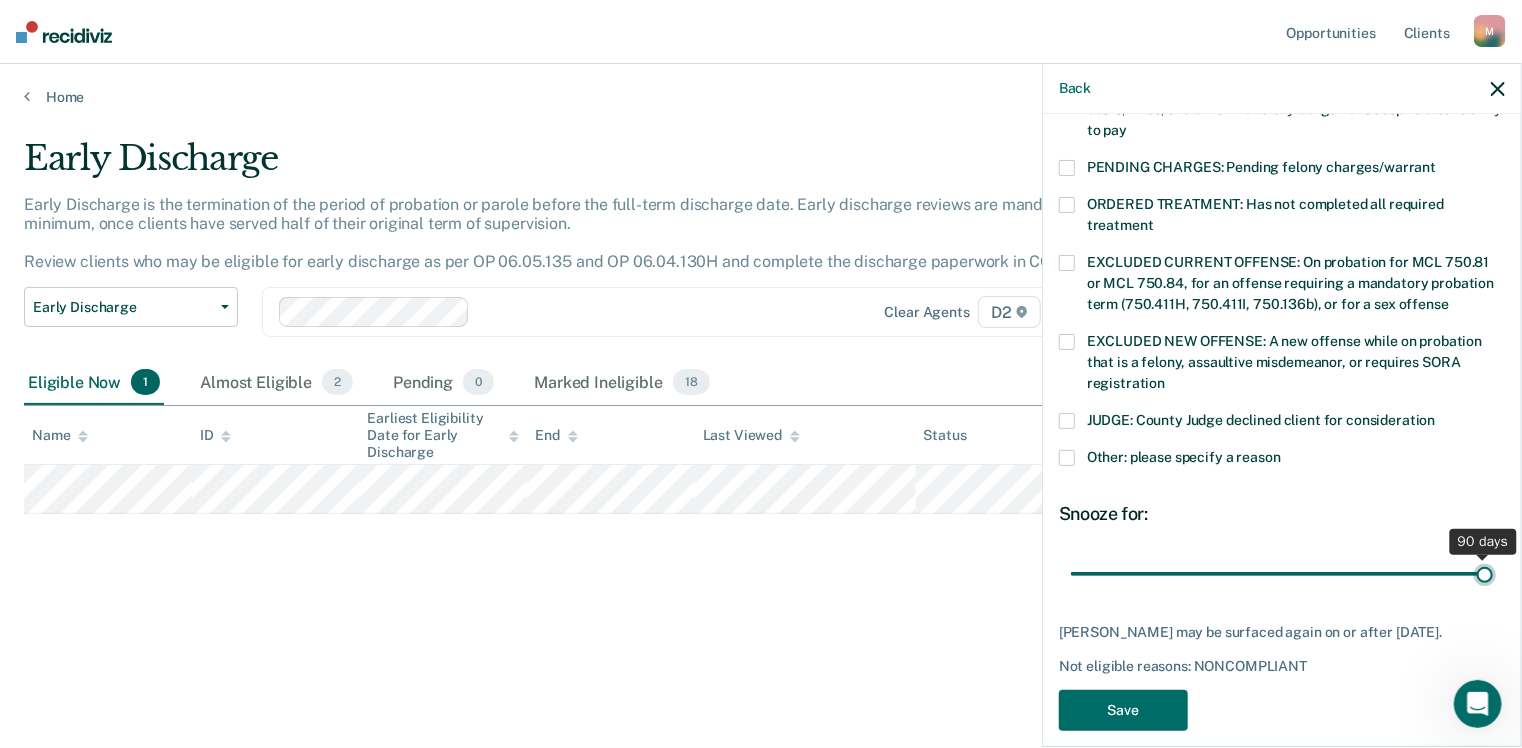 type on "90" 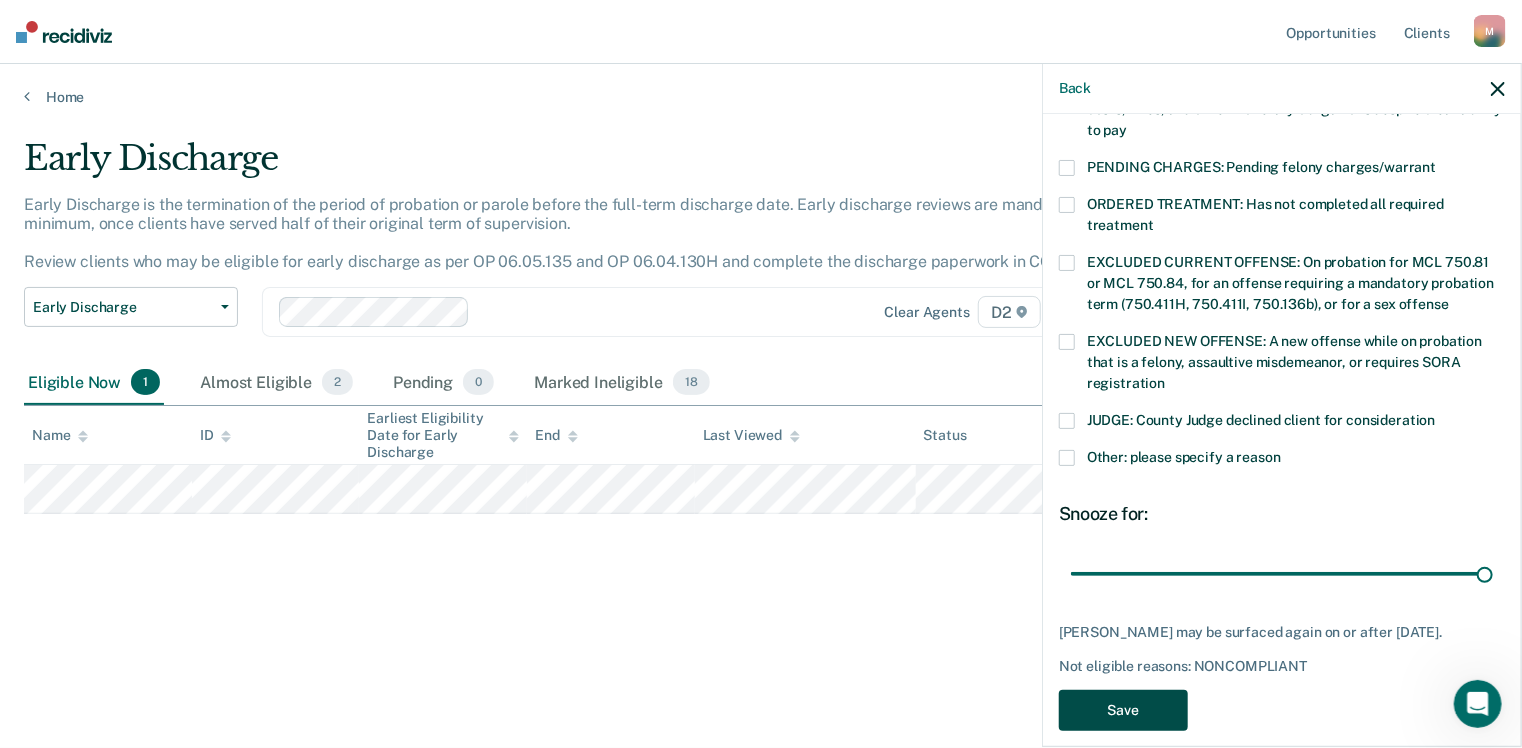 click on "Save" at bounding box center (1123, 710) 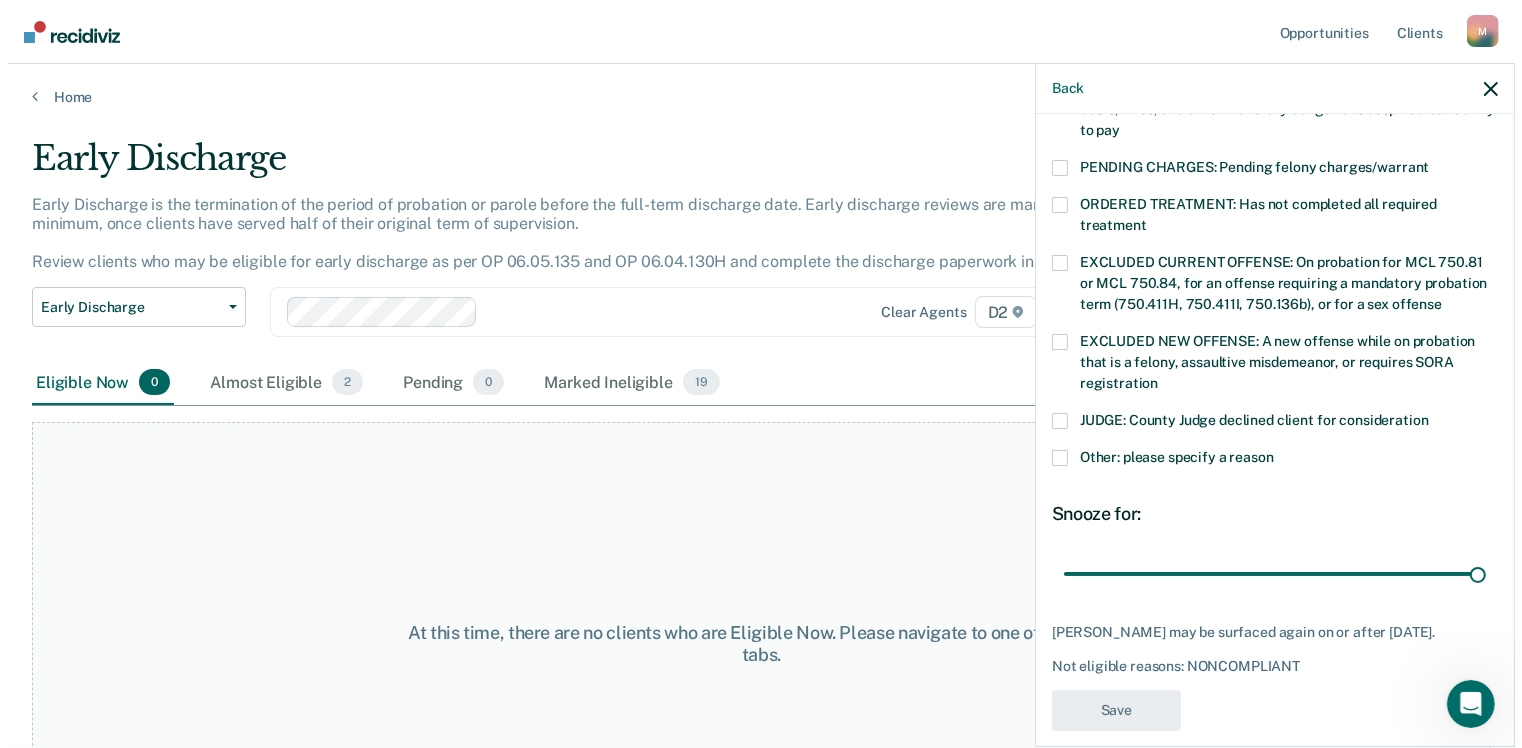 scroll, scrollTop: 538, scrollLeft: 0, axis: vertical 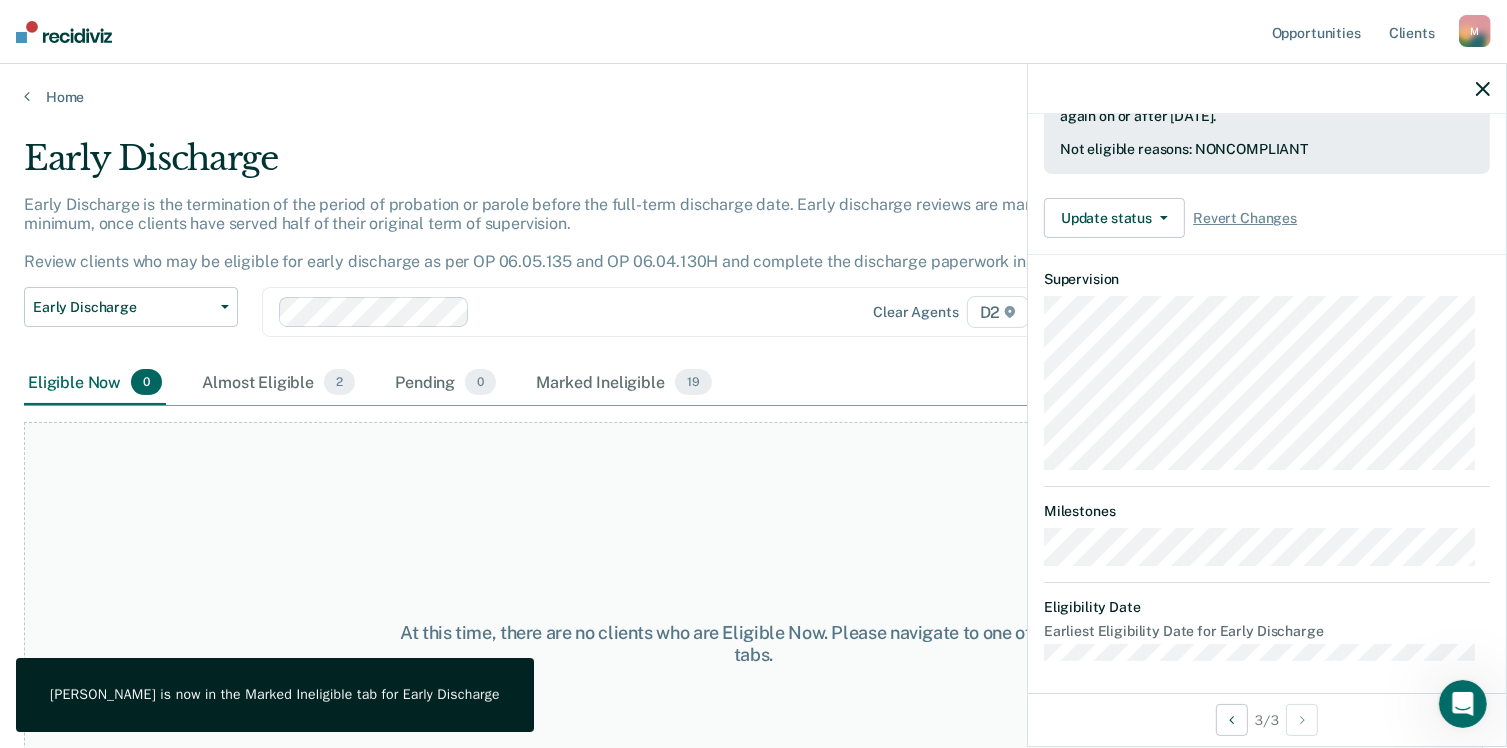 click 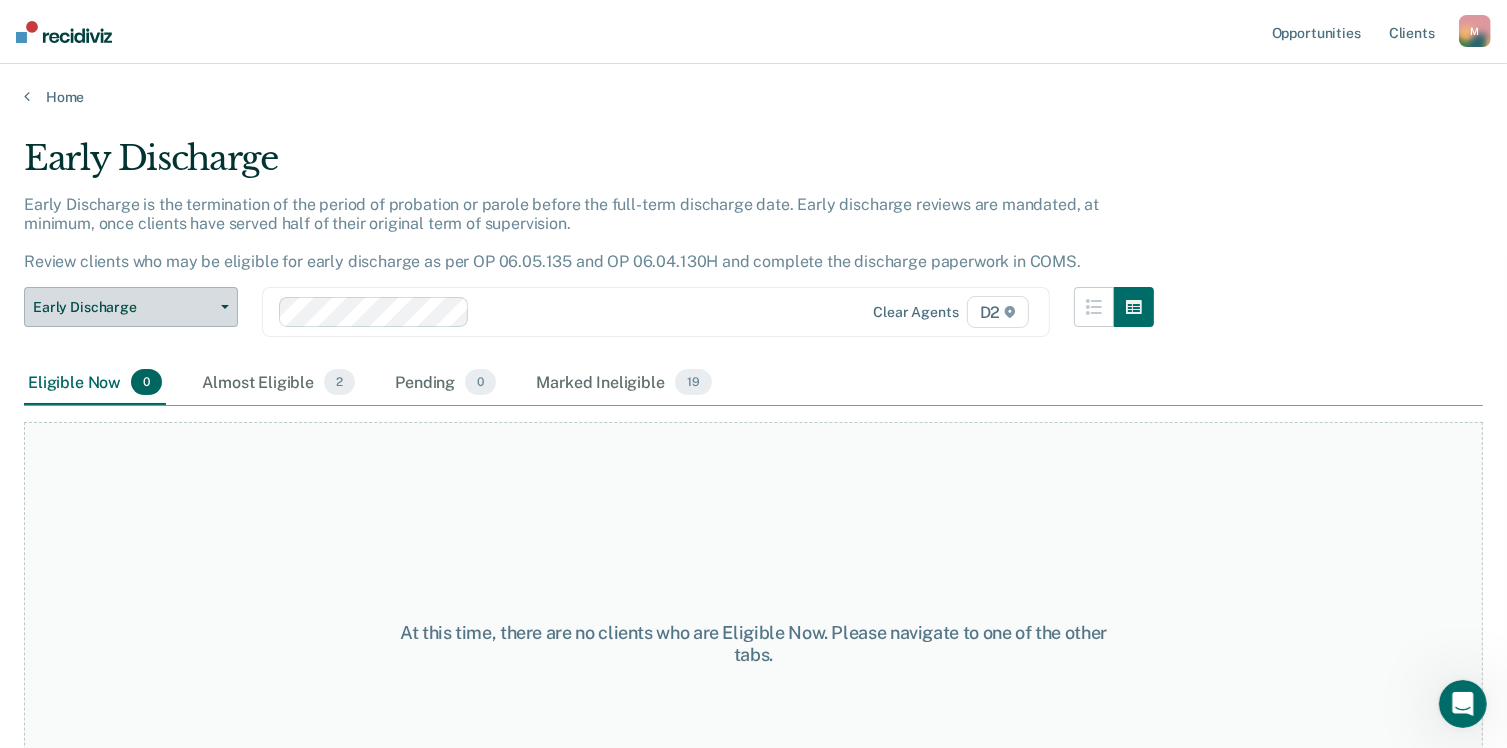 click on "Early Discharge" at bounding box center [123, 307] 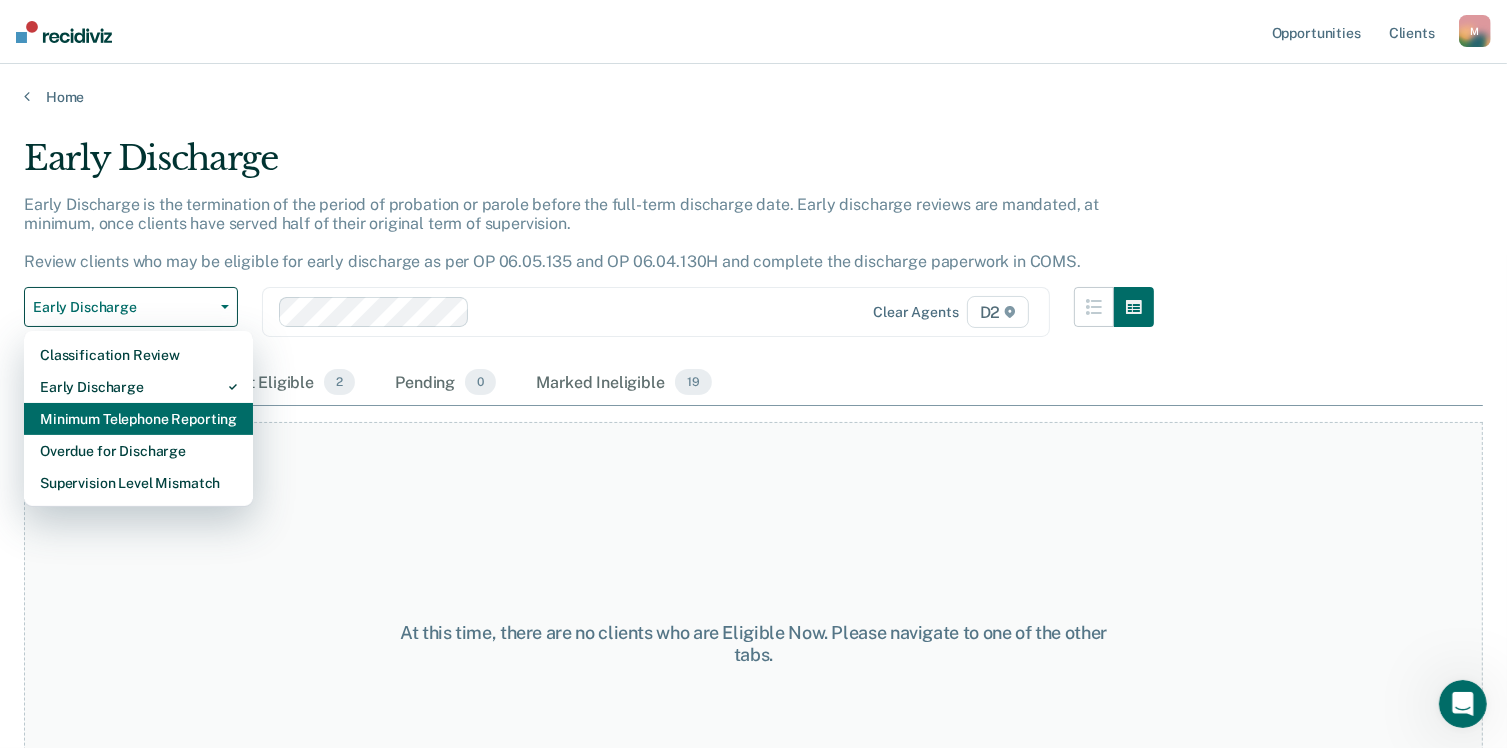 click on "Minimum Telephone Reporting" at bounding box center (138, 419) 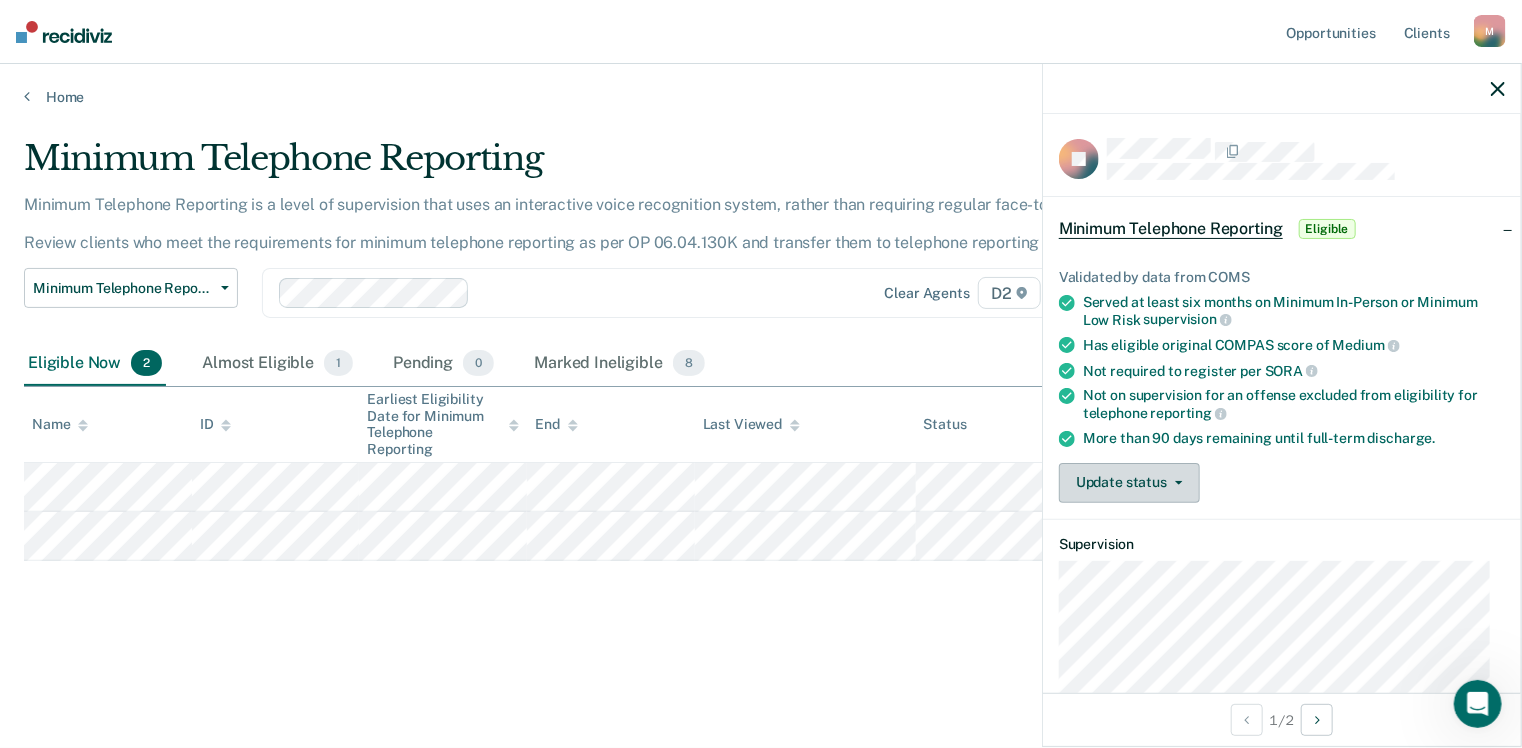 click on "Update status" at bounding box center [1129, 483] 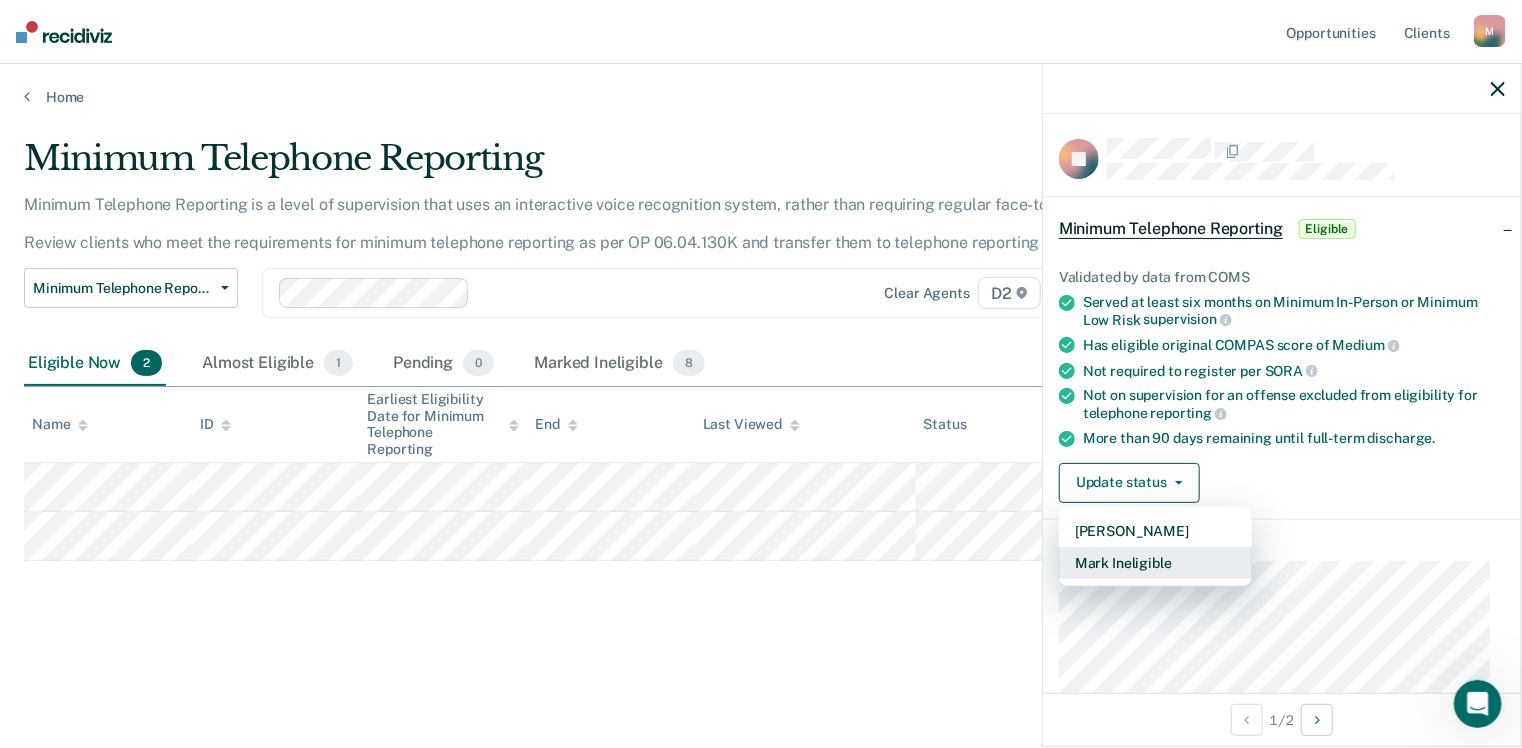 click on "Mark Ineligible" at bounding box center [1155, 563] 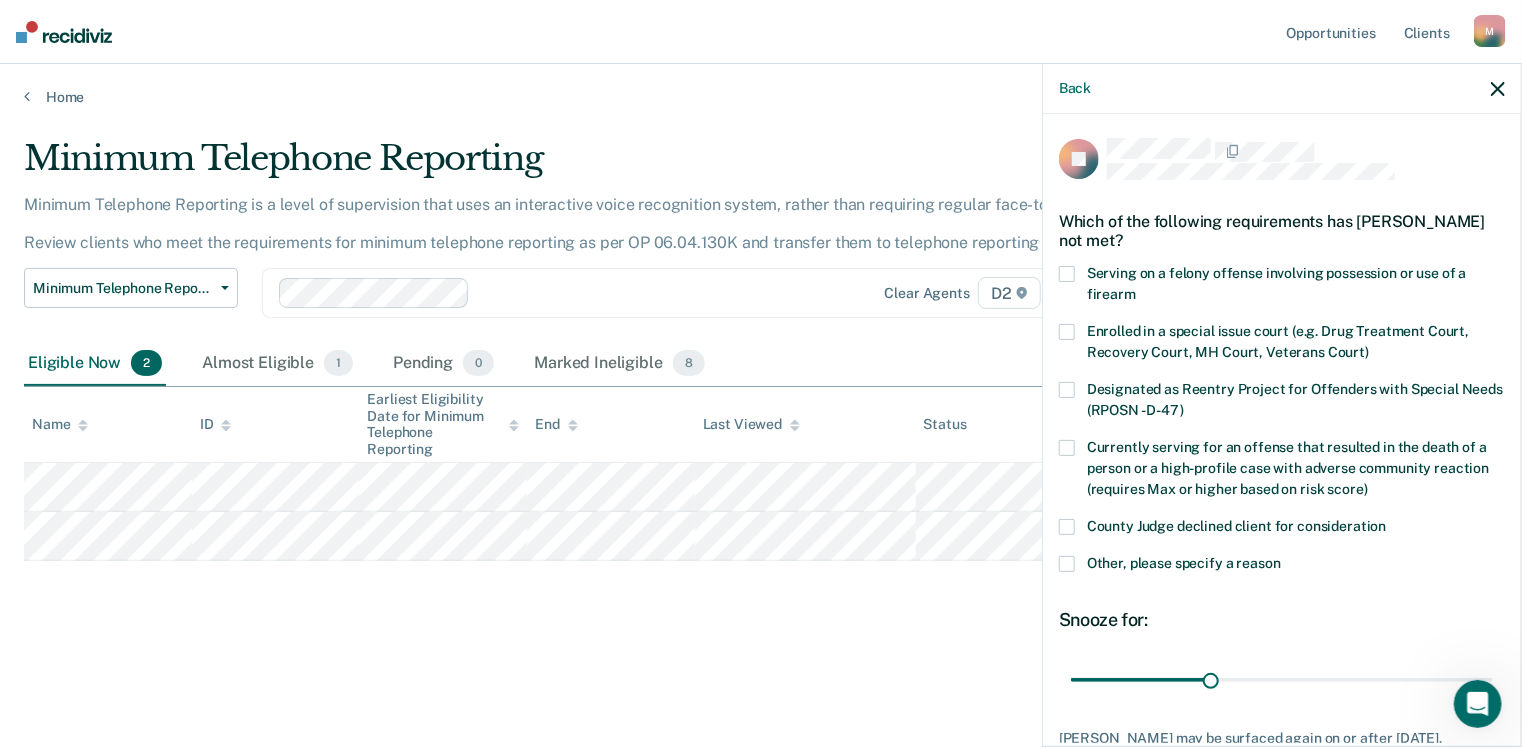 click at bounding box center [1067, 527] 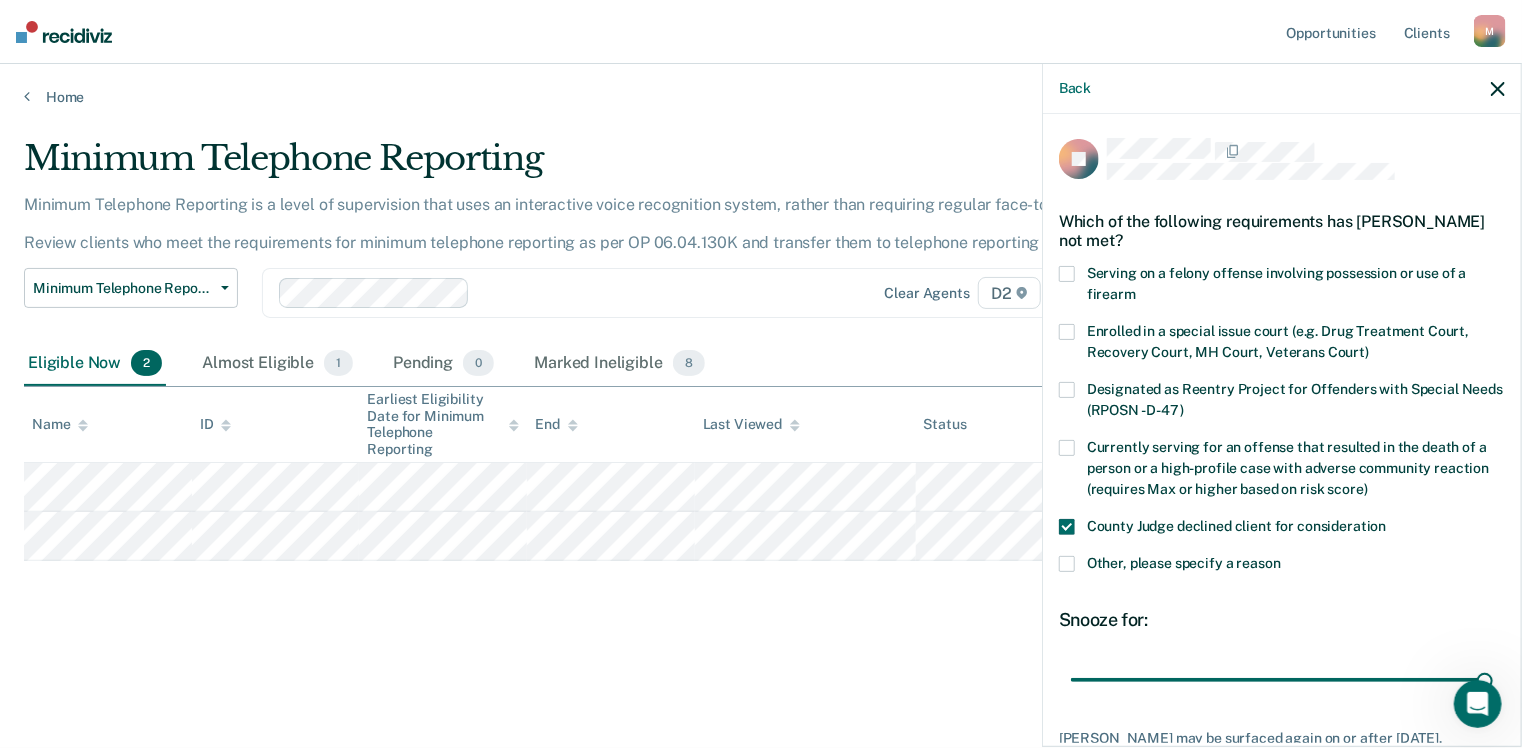 drag, startPoint x: 1200, startPoint y: 681, endPoint x: 1510, endPoint y: 693, distance: 310.23218 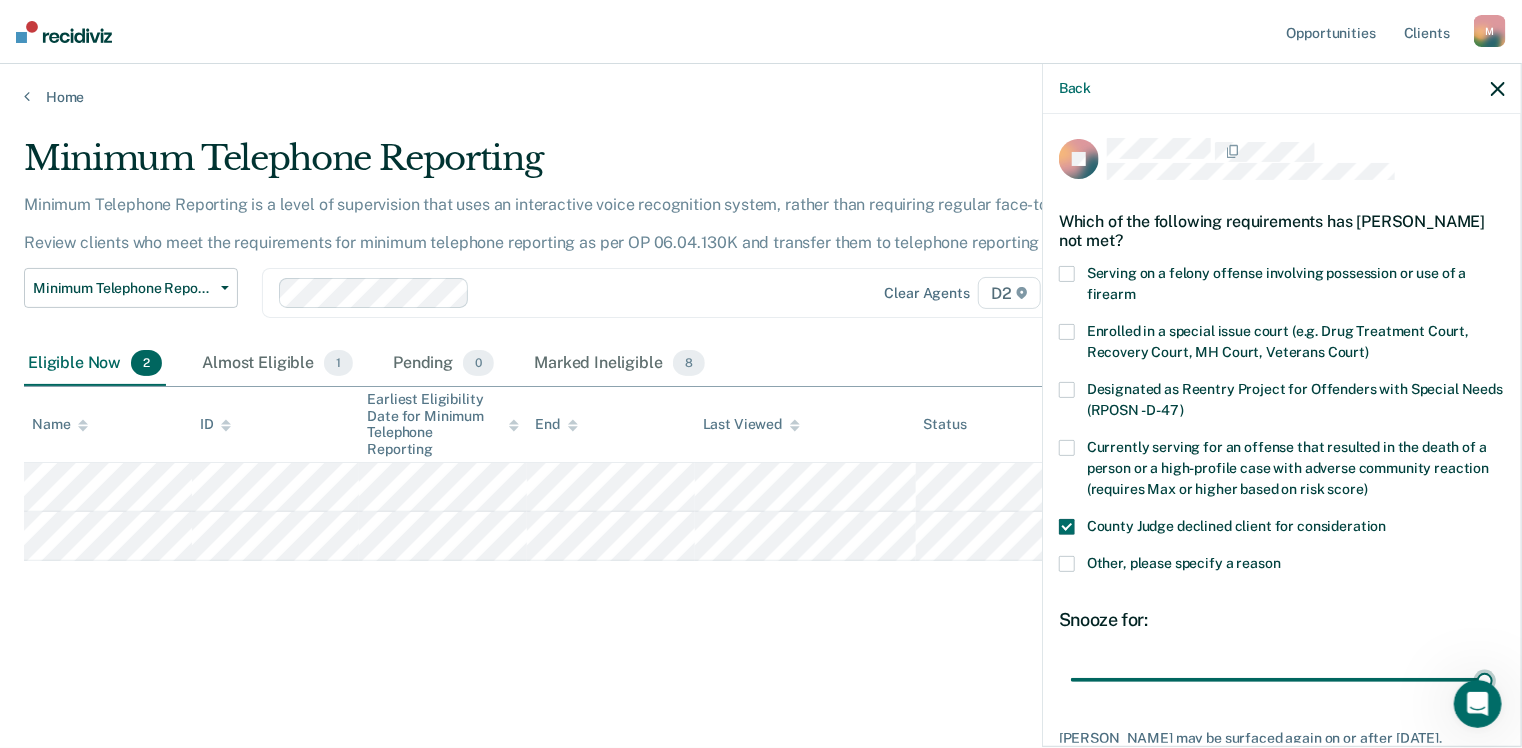 type on "90" 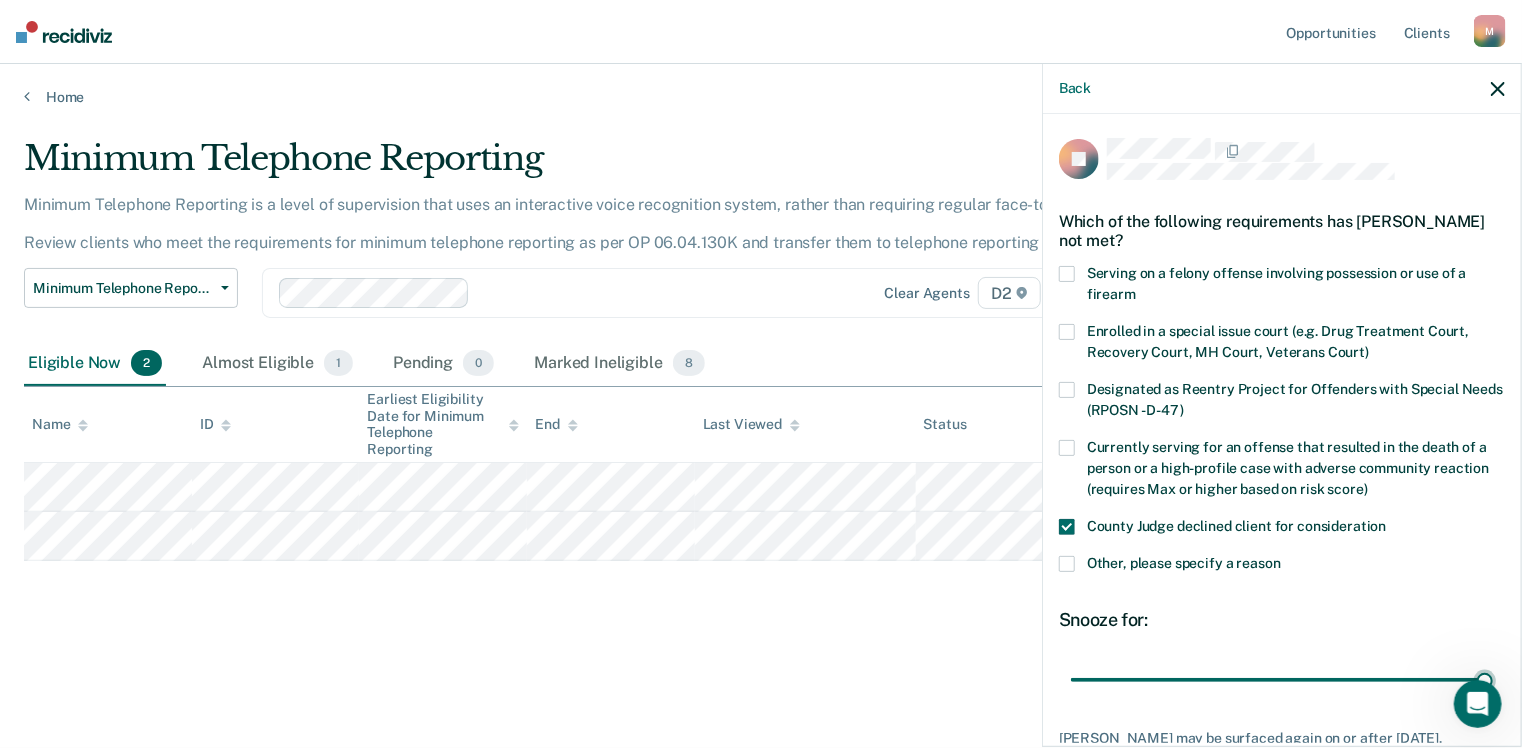 click at bounding box center (1282, 680) 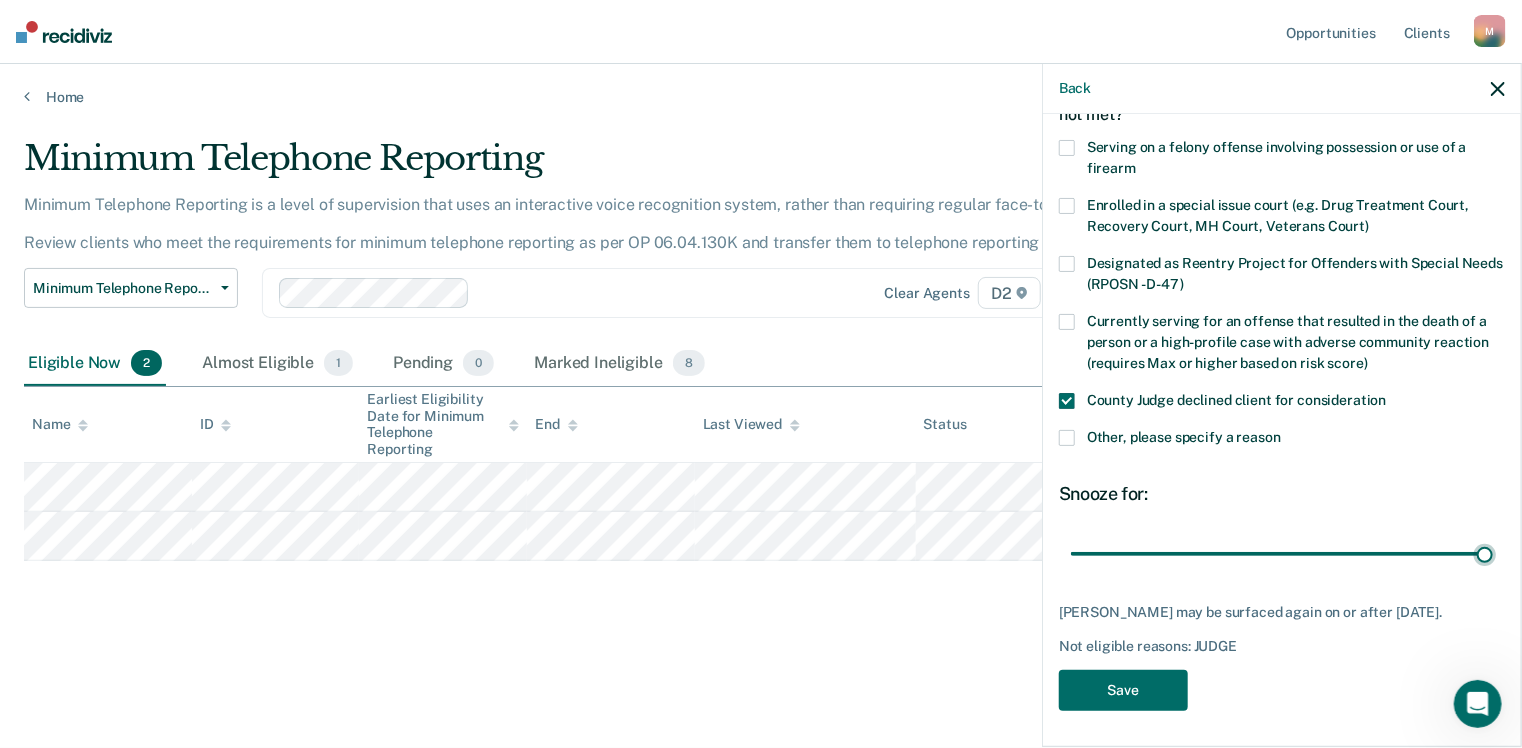 scroll, scrollTop: 128, scrollLeft: 0, axis: vertical 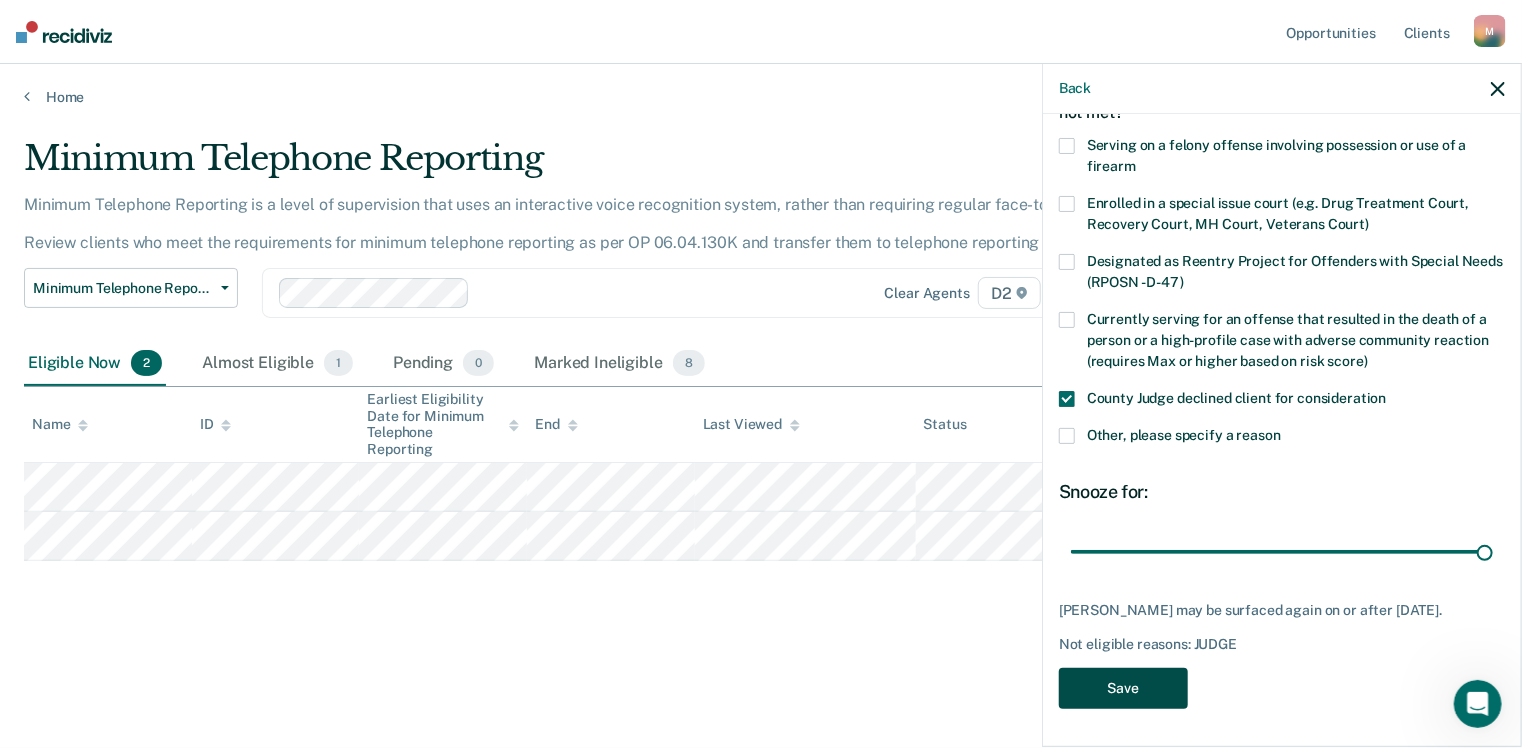 click on "Save" at bounding box center [1123, 688] 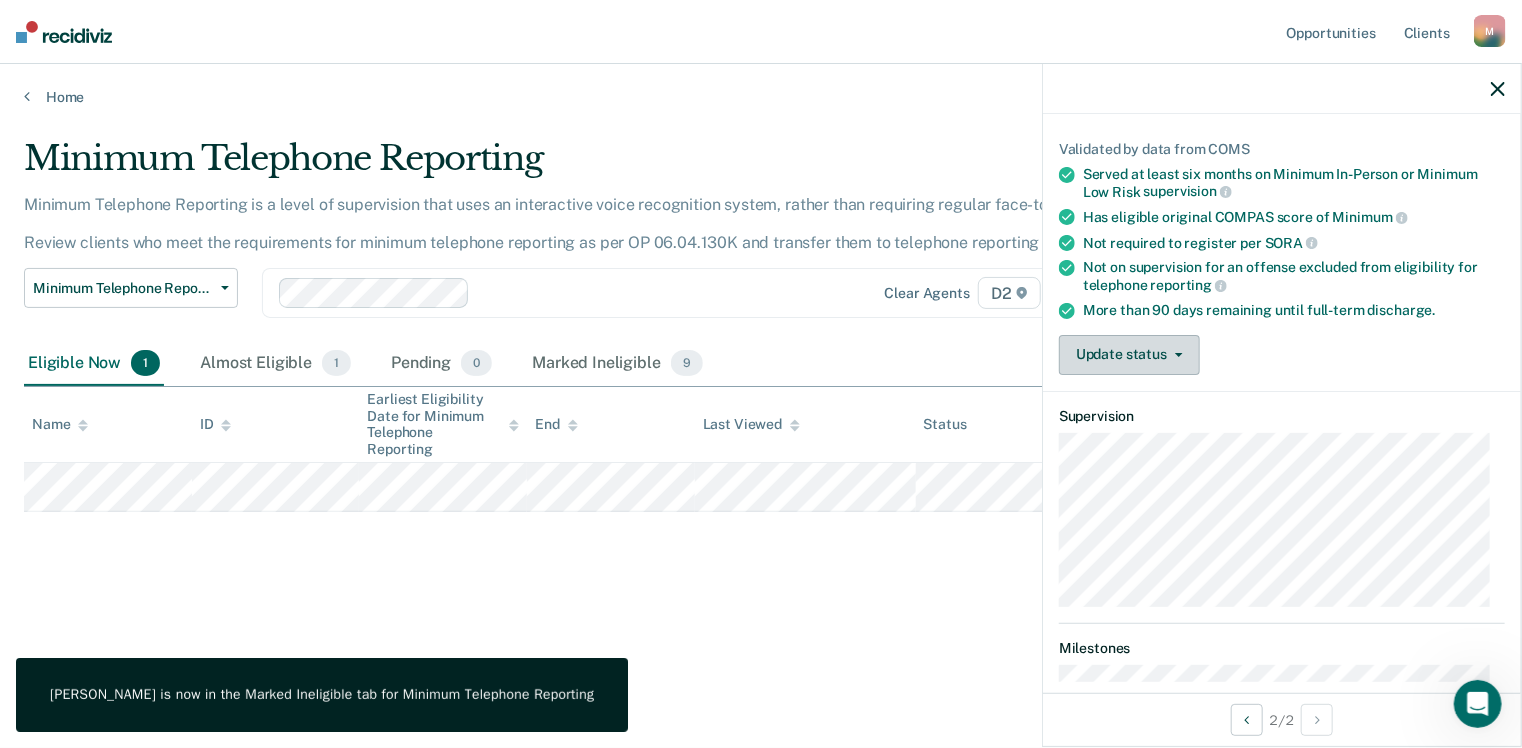 click on "Update status" at bounding box center (1129, 355) 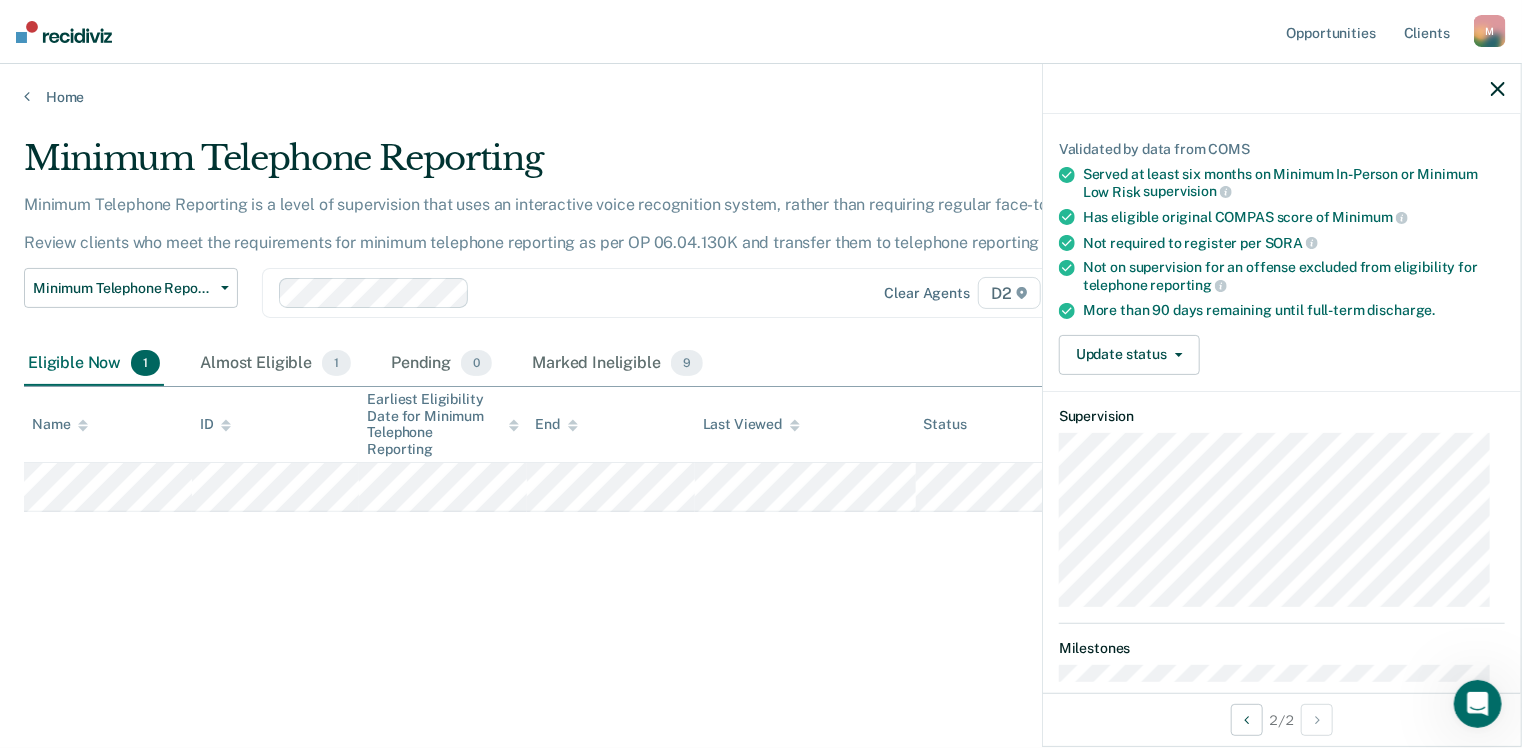 click on "JL   Minimum Telephone Reporting Eligible Validated by data from COMS Served at least six months on Minimum In-Person or Minimum Low Risk   supervision   Has eligible original COMPAS score of   Minimum   Not required to register per   SORA   Not on supervision for an offense excluded from eligibility for telephone   reporting   More than 90 days remaining until full-term   discharge. Update status Mark Pending Mark Ineligible Supervision Milestones Eligibility Date Earliest Eligibility Date for Minimum Telephone Reporting" at bounding box center [1282, 393] 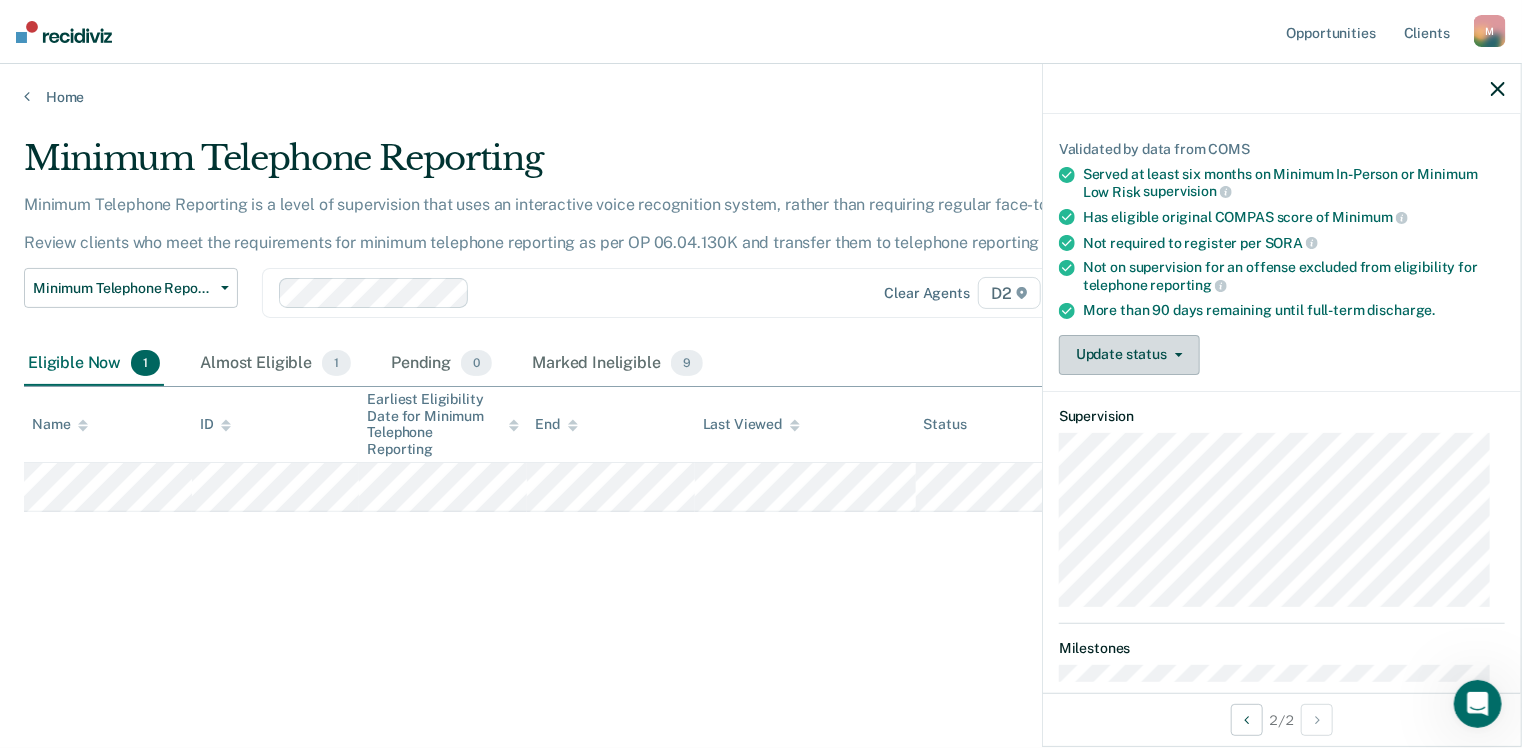 click on "Update status" at bounding box center [1129, 355] 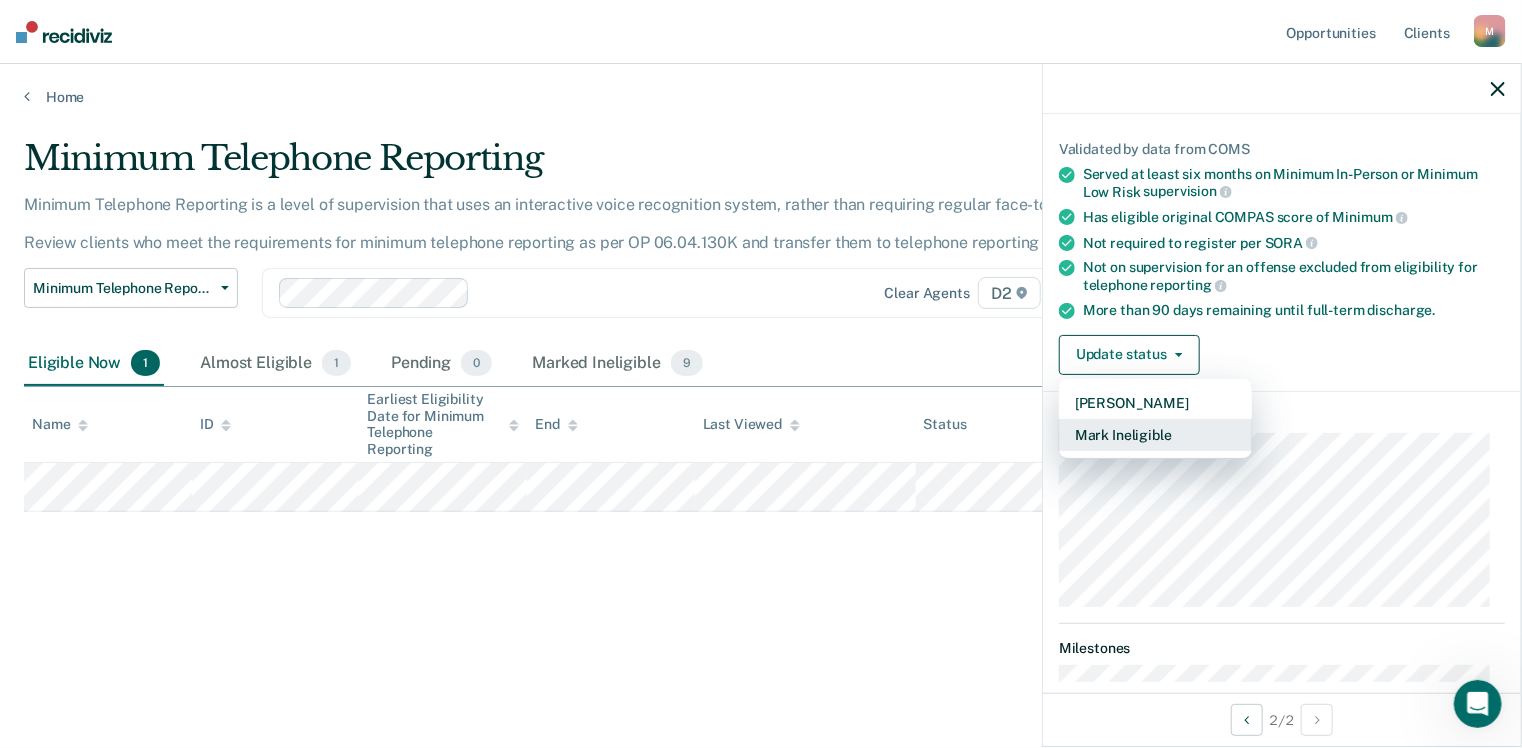 click on "Mark Ineligible" at bounding box center [1155, 435] 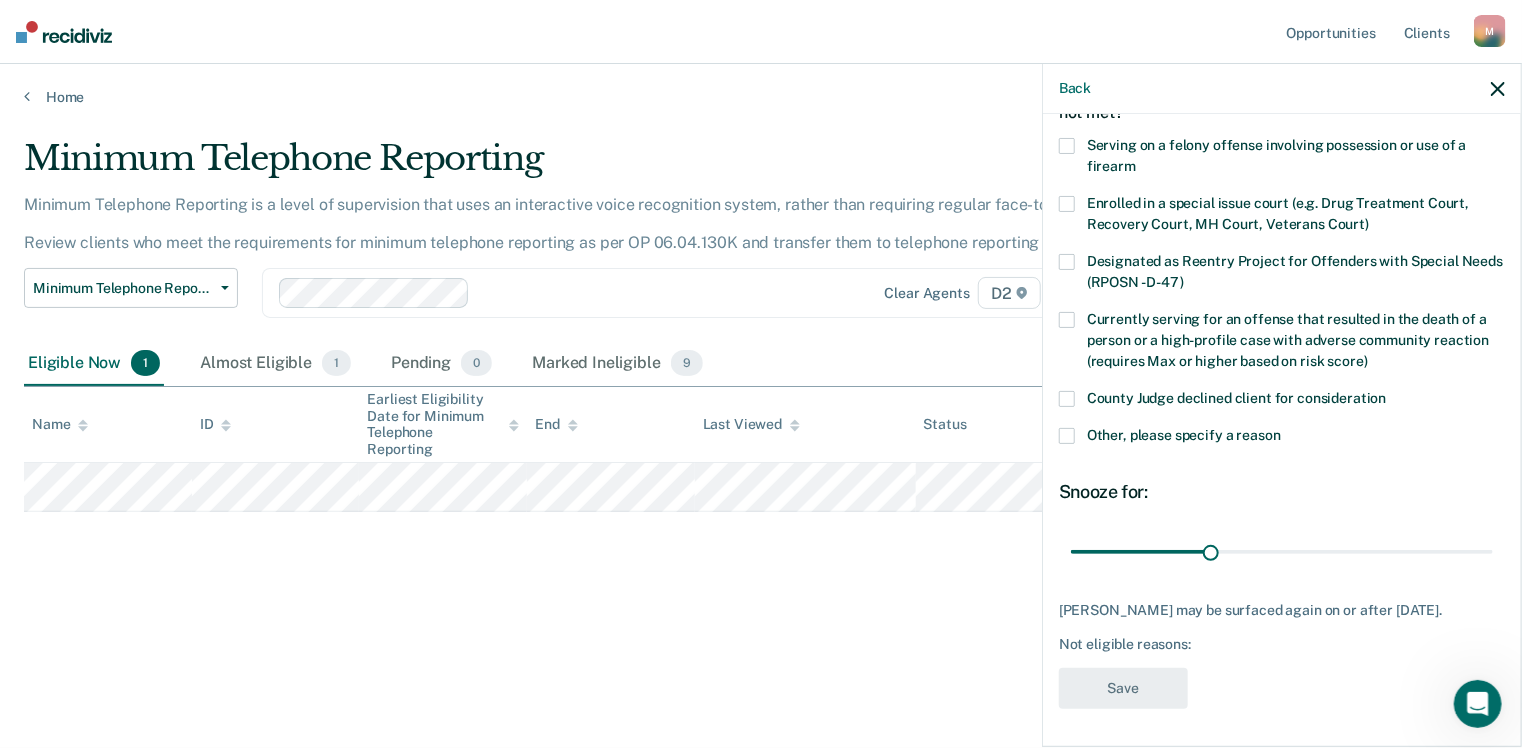 click at bounding box center [1067, 399] 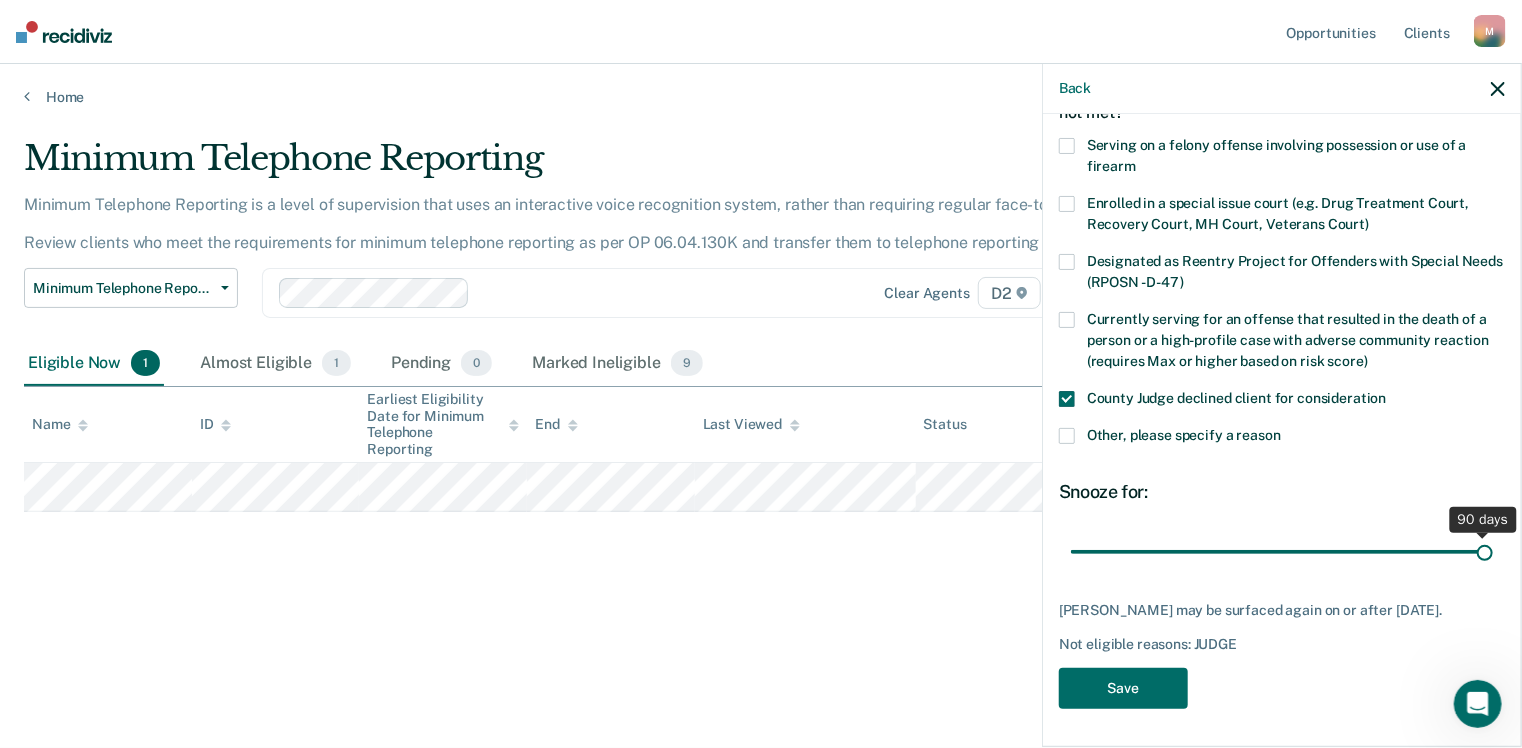 drag, startPoint x: 1197, startPoint y: 543, endPoint x: 1528, endPoint y: 544, distance: 331.0015 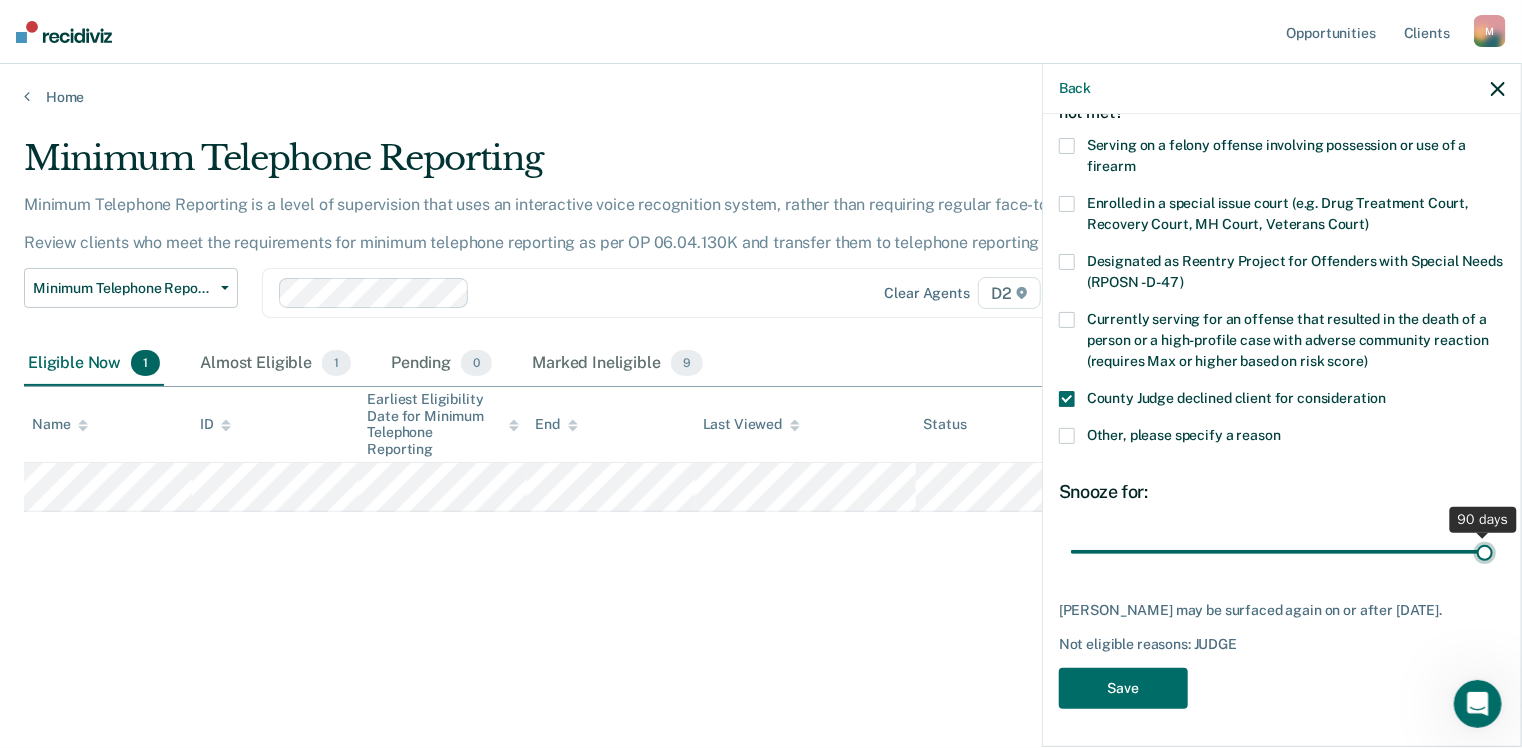 type on "90" 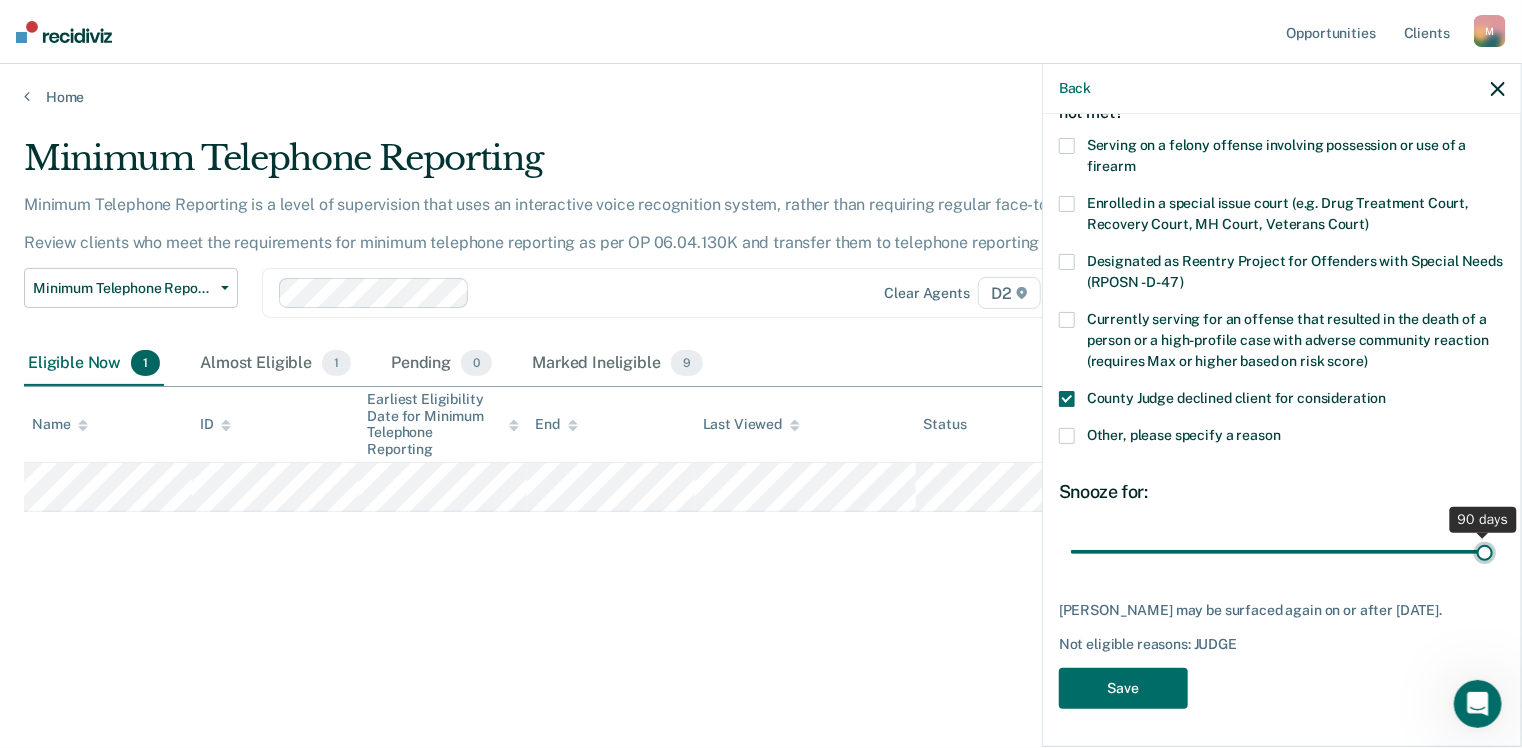 click at bounding box center (1282, 552) 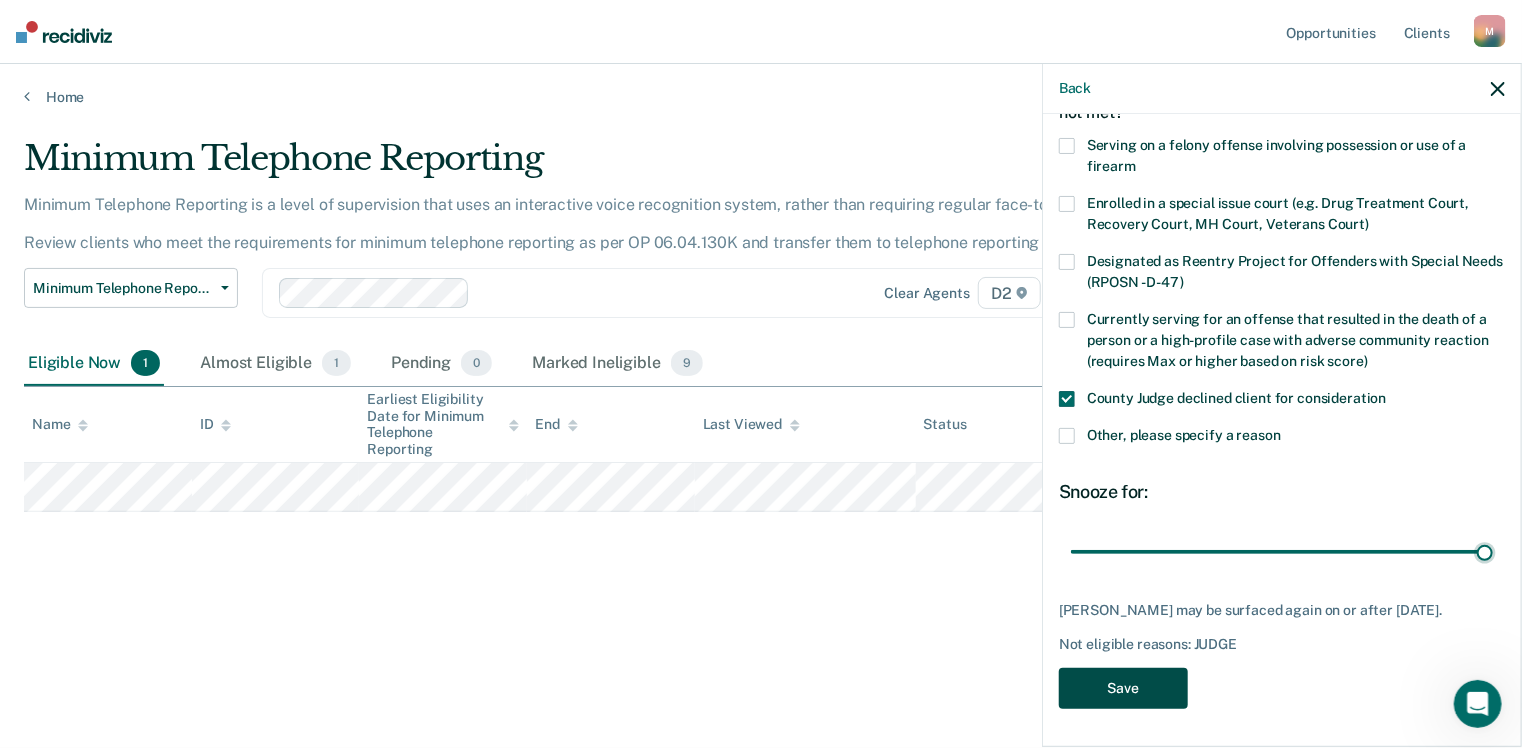 click on "Save" at bounding box center [1123, 688] 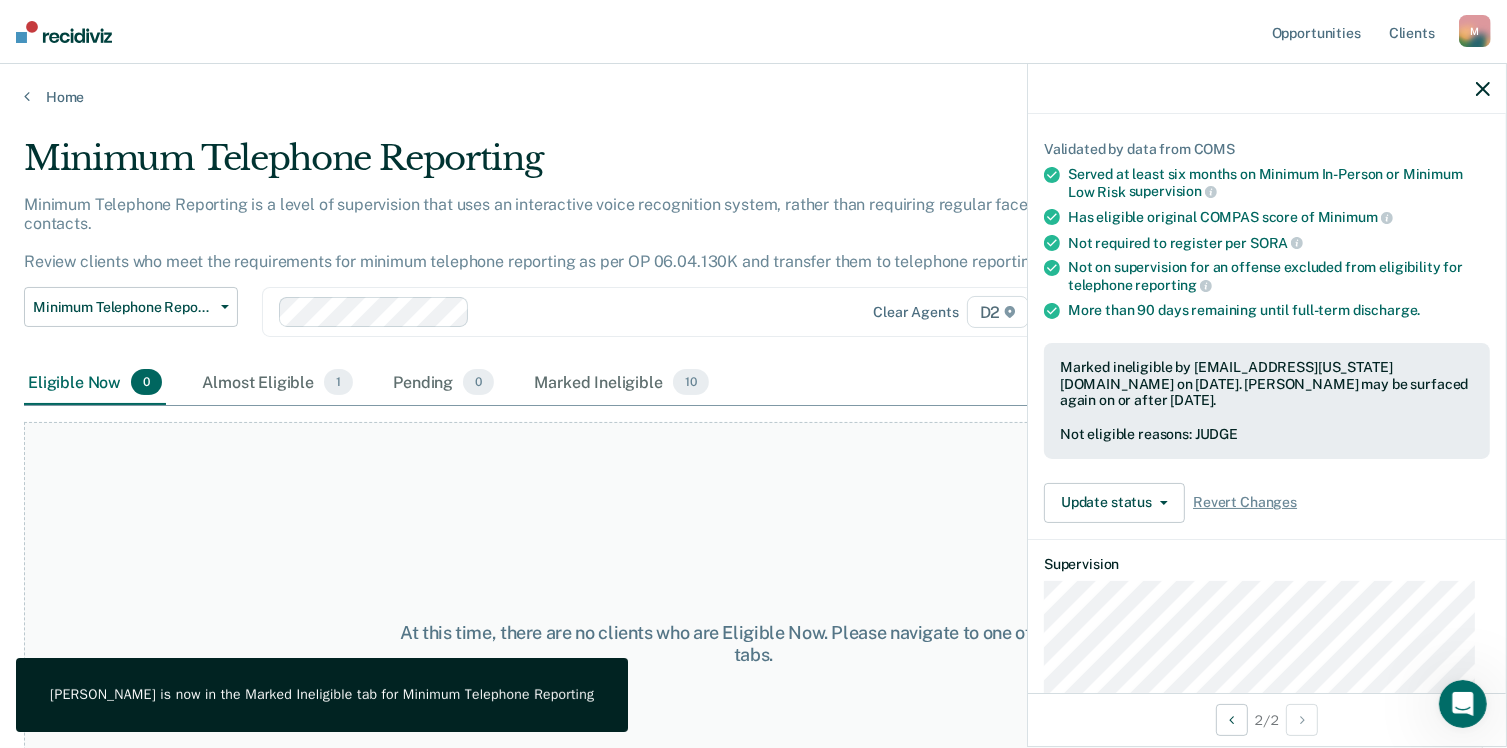 click 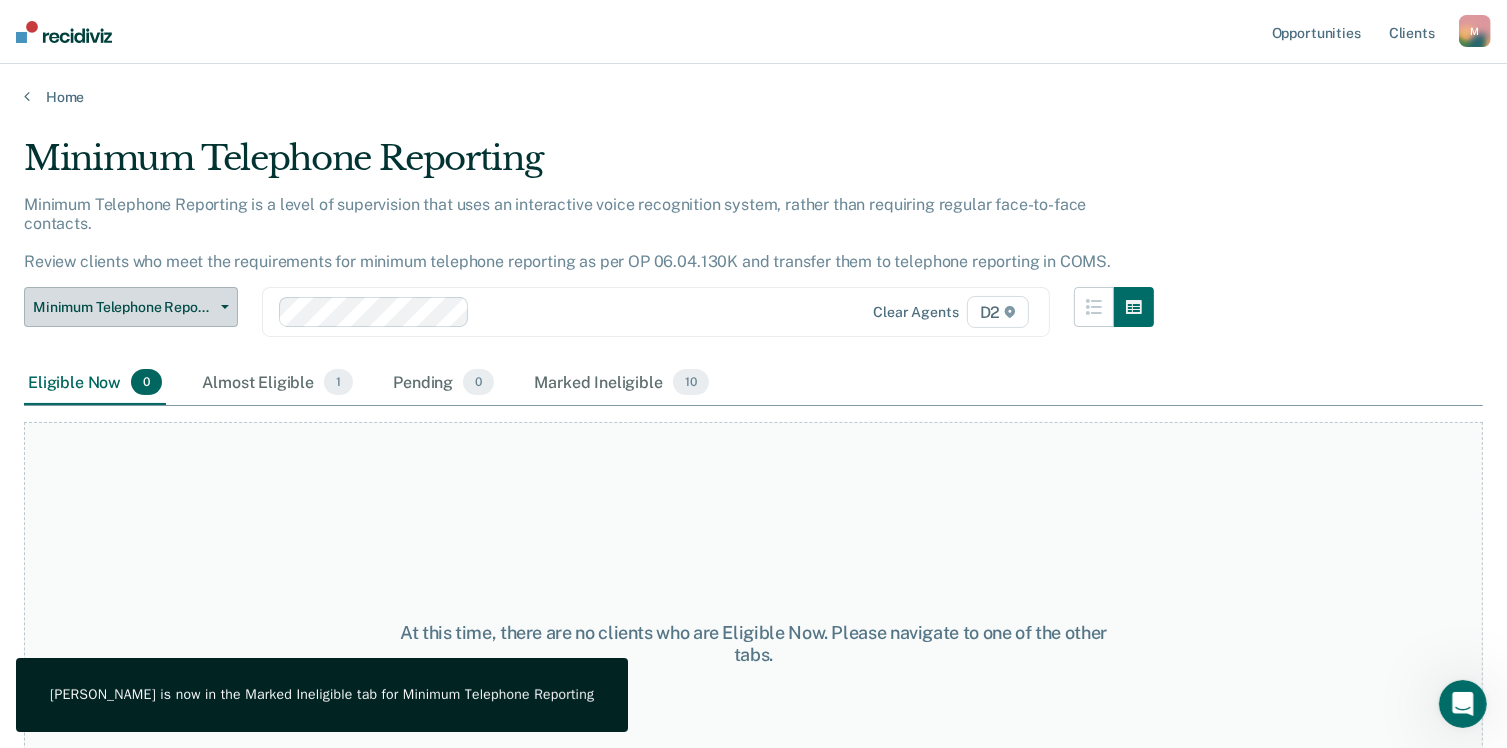 click on "Minimum Telephone Reporting" at bounding box center (131, 307) 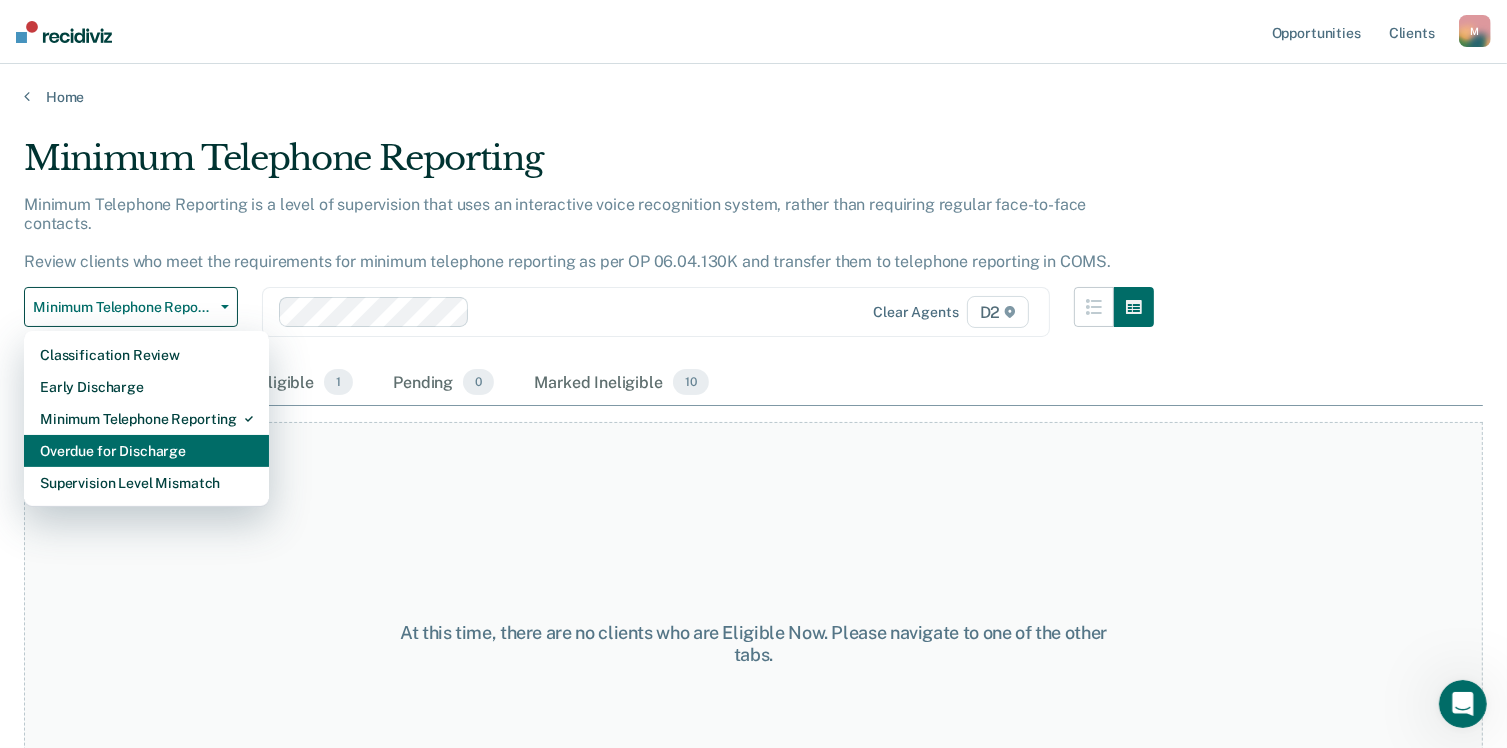 click on "Overdue for Discharge" at bounding box center (146, 451) 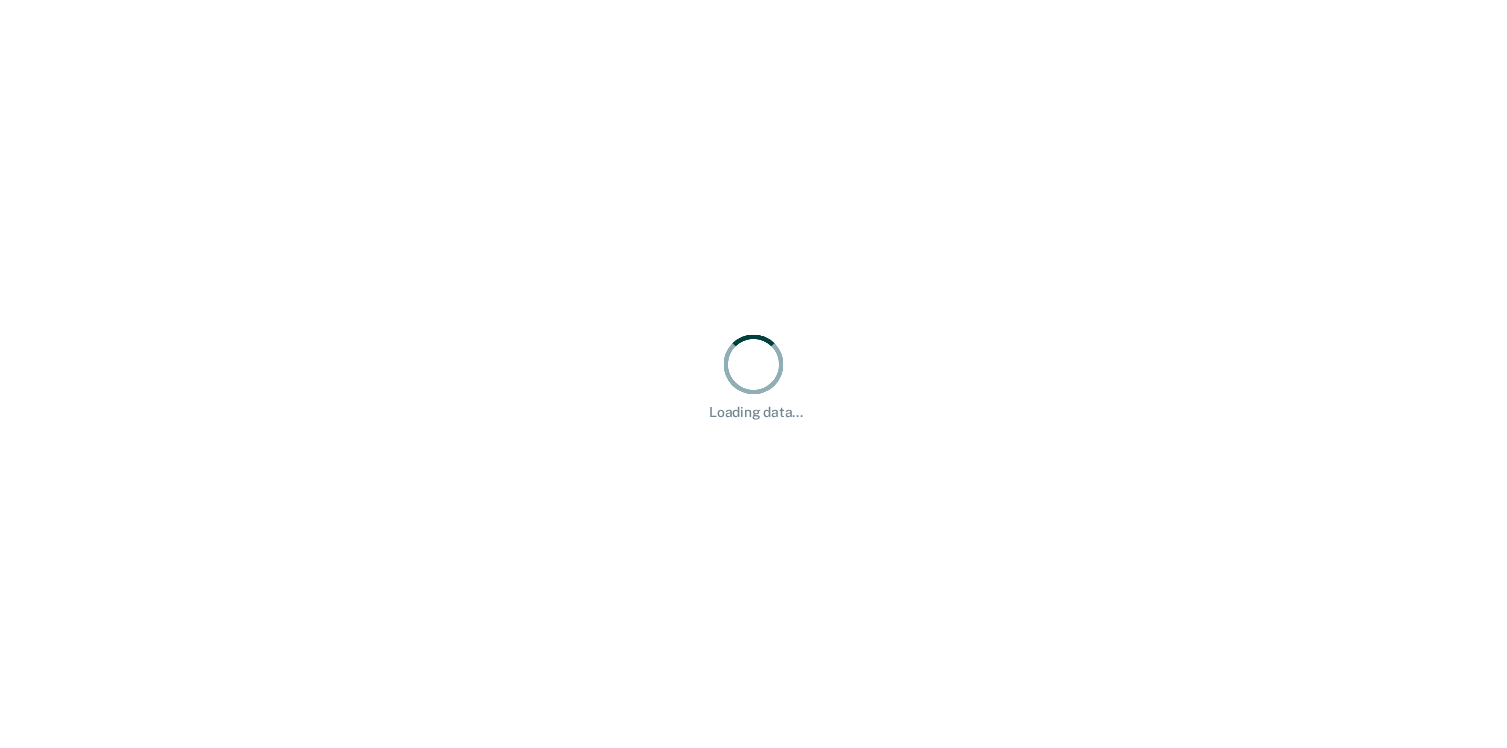 scroll, scrollTop: 0, scrollLeft: 0, axis: both 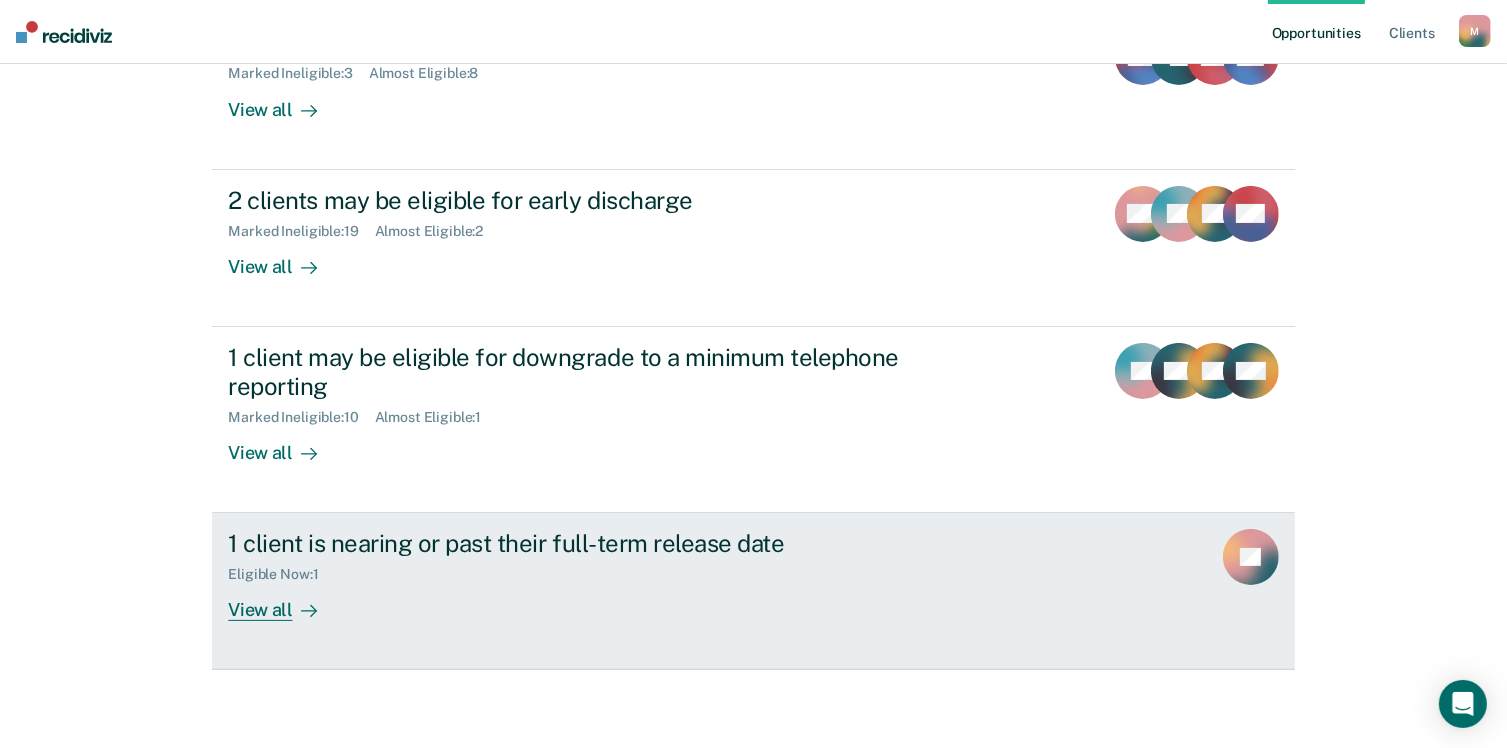 click on "View all" at bounding box center (284, 602) 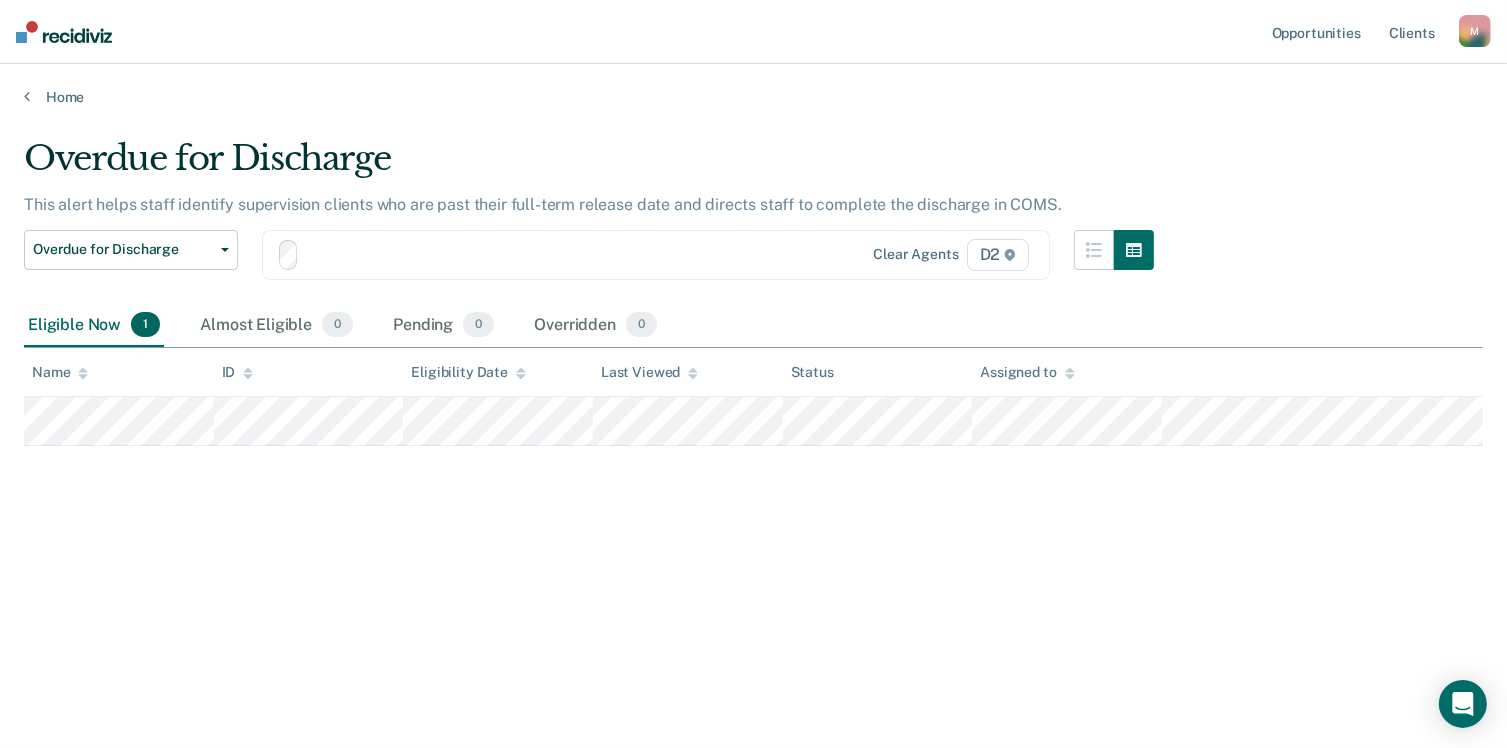 scroll, scrollTop: 0, scrollLeft: 0, axis: both 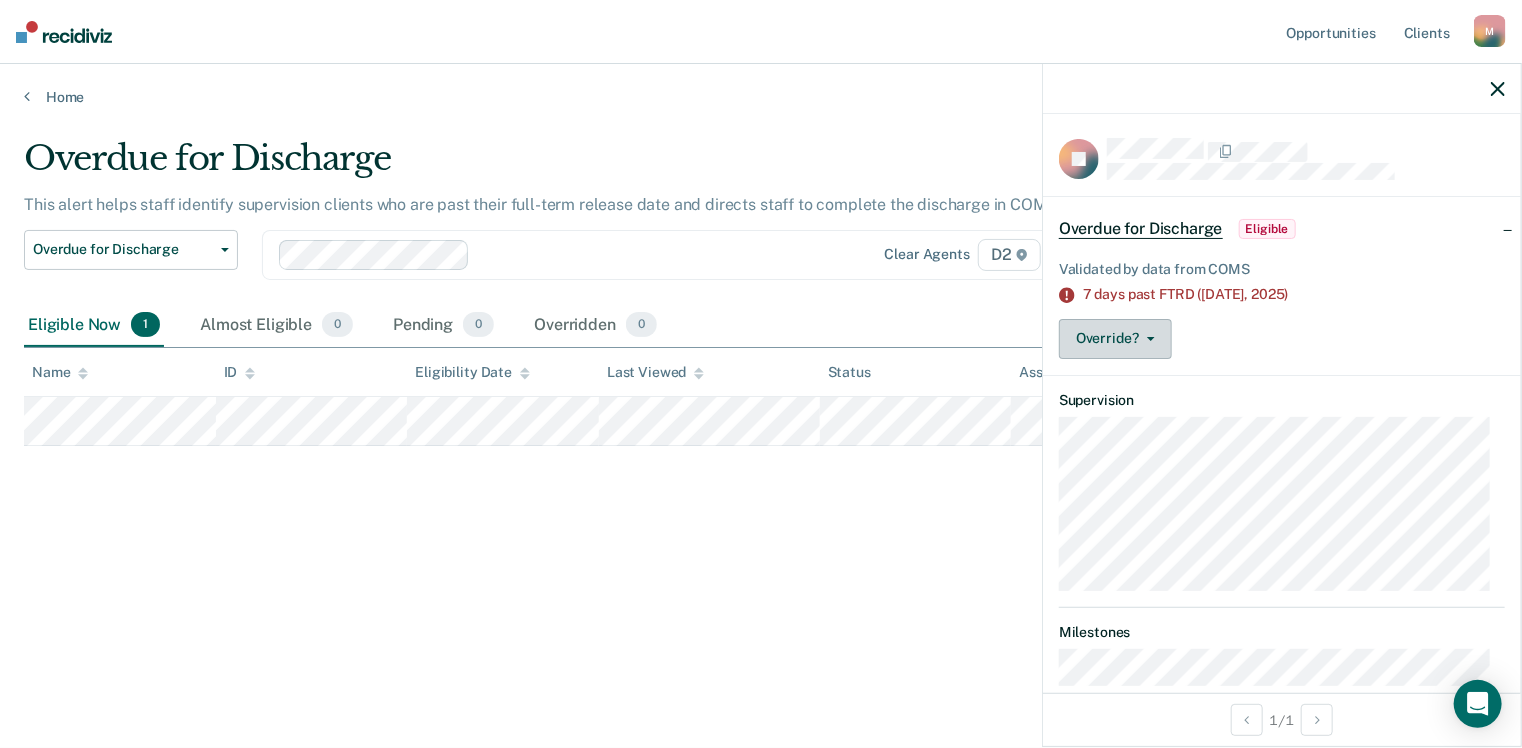 click on "Override?" at bounding box center [1115, 339] 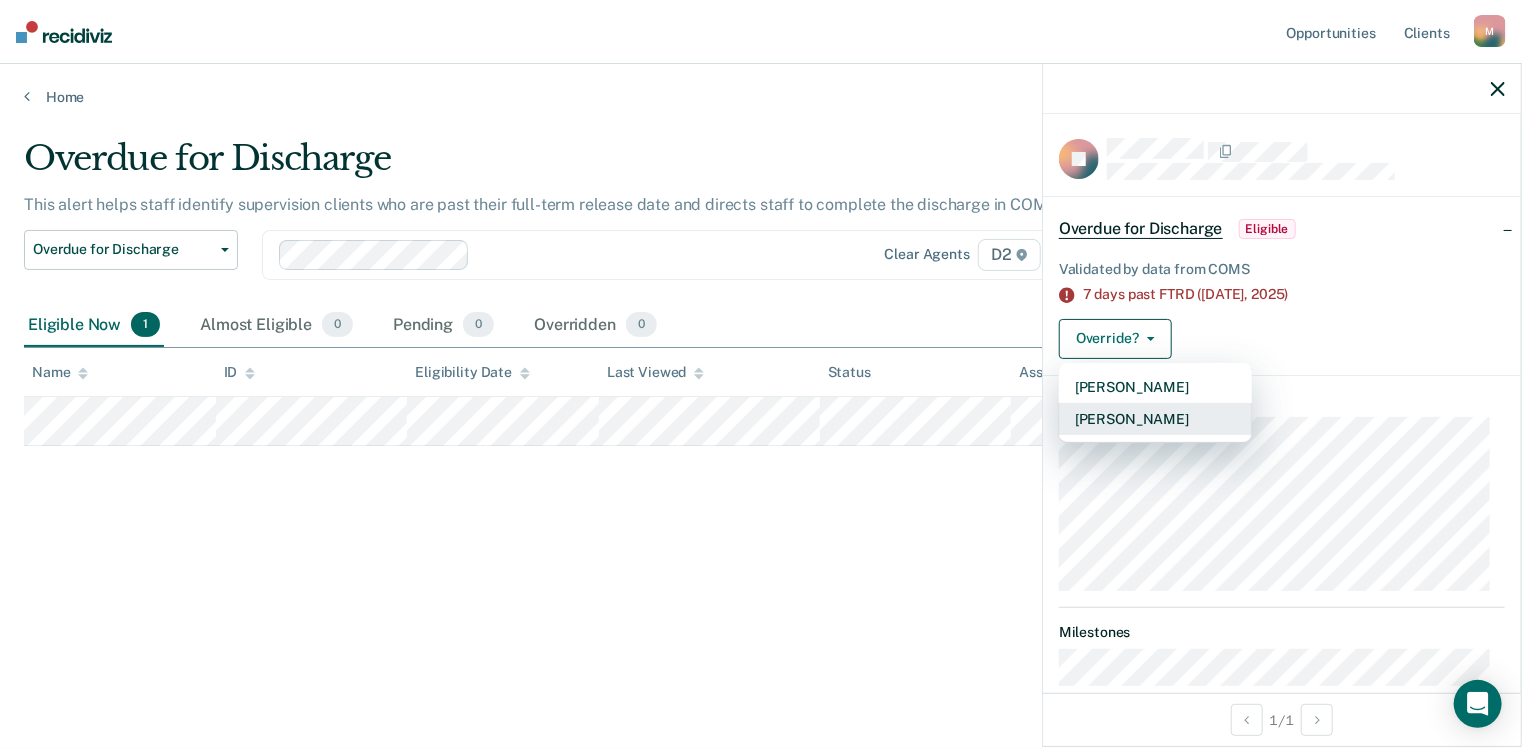 click on "[PERSON_NAME]" at bounding box center (1155, 419) 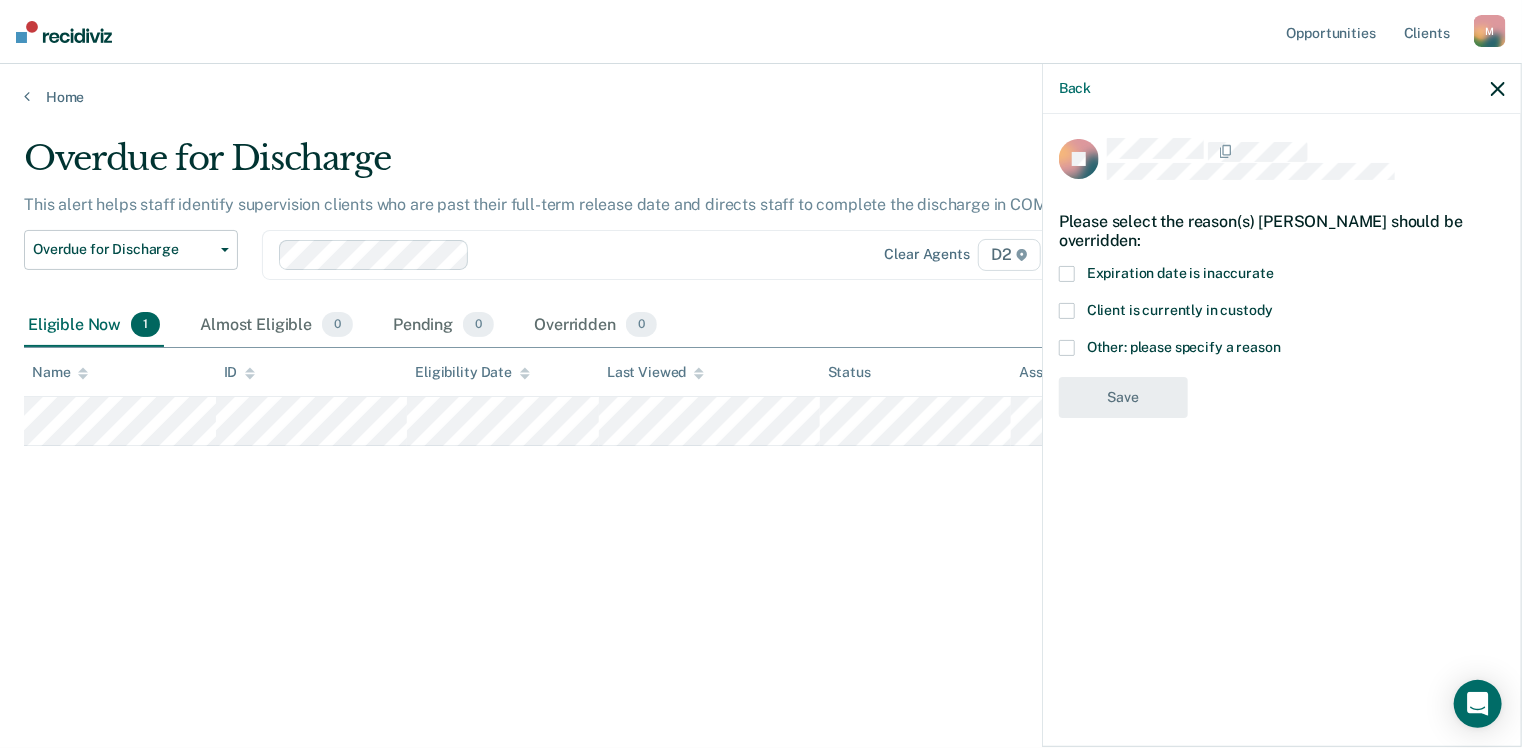 click at bounding box center (1067, 274) 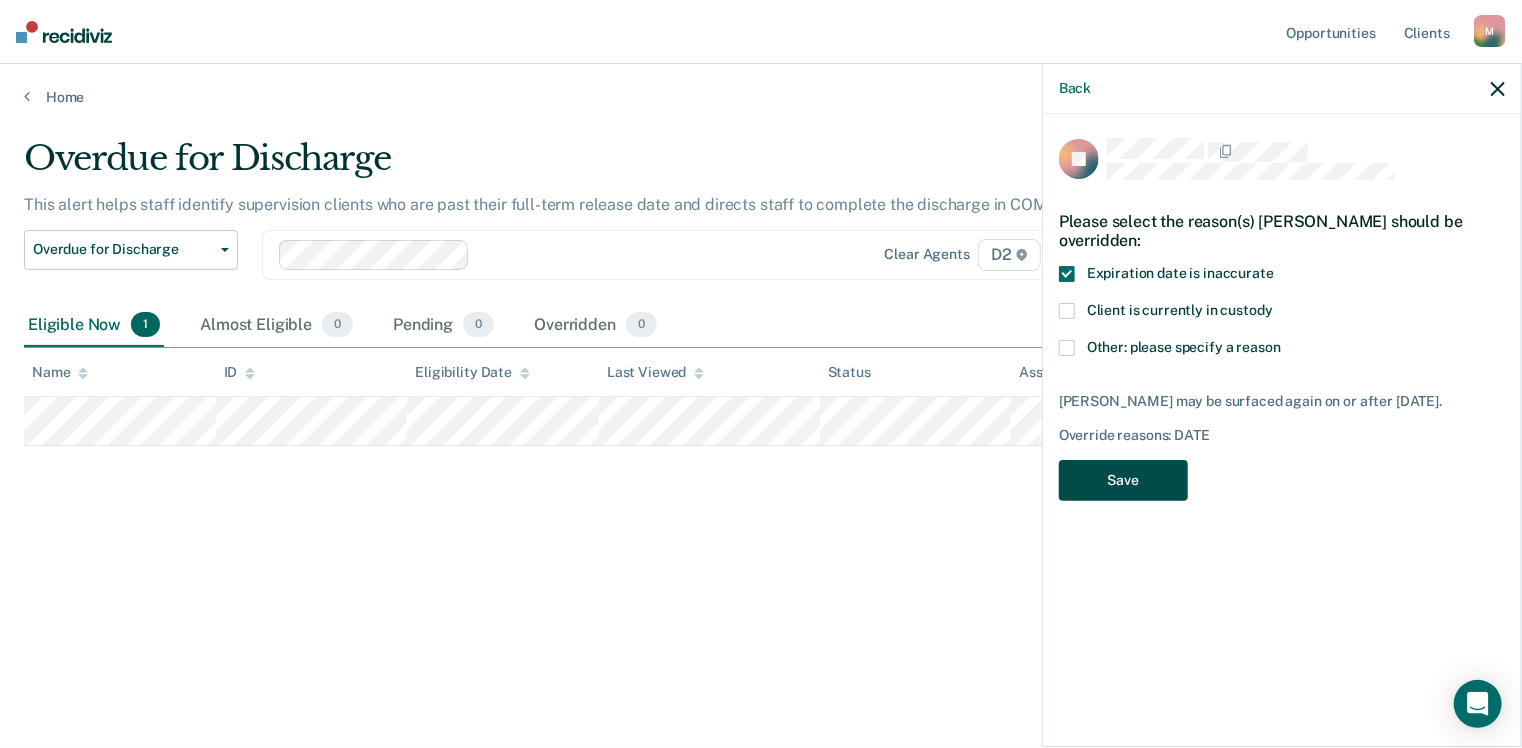 click on "Save" at bounding box center (1123, 480) 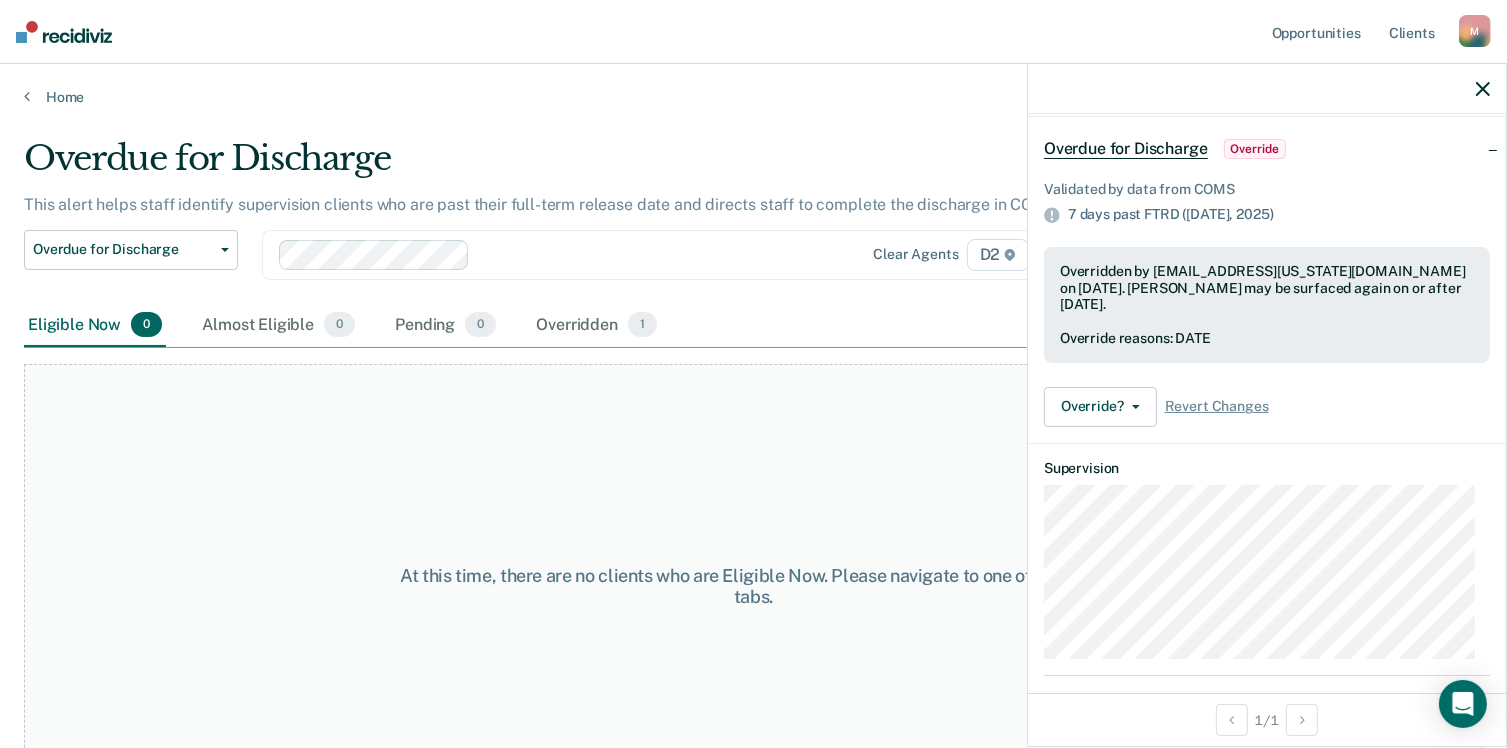 scroll, scrollTop: 194, scrollLeft: 0, axis: vertical 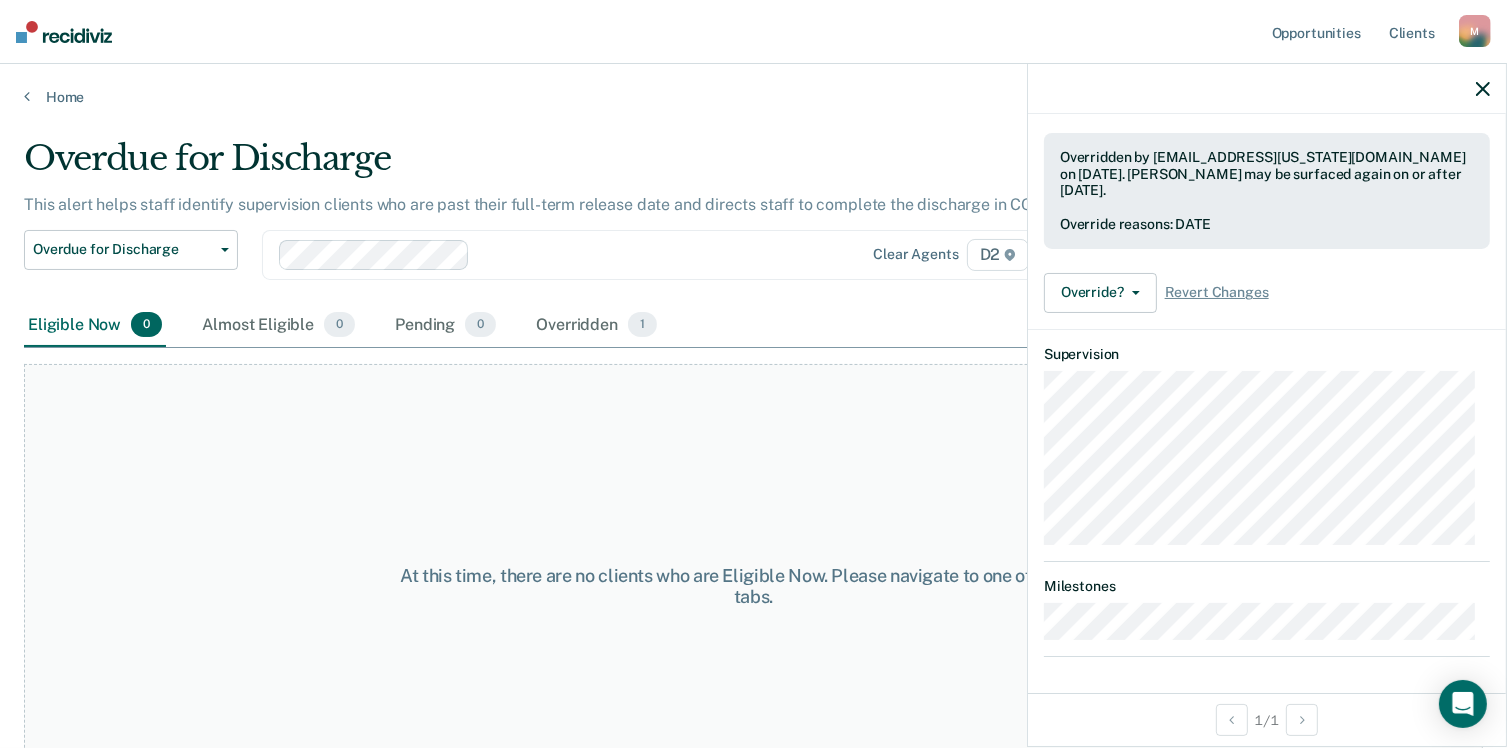 click 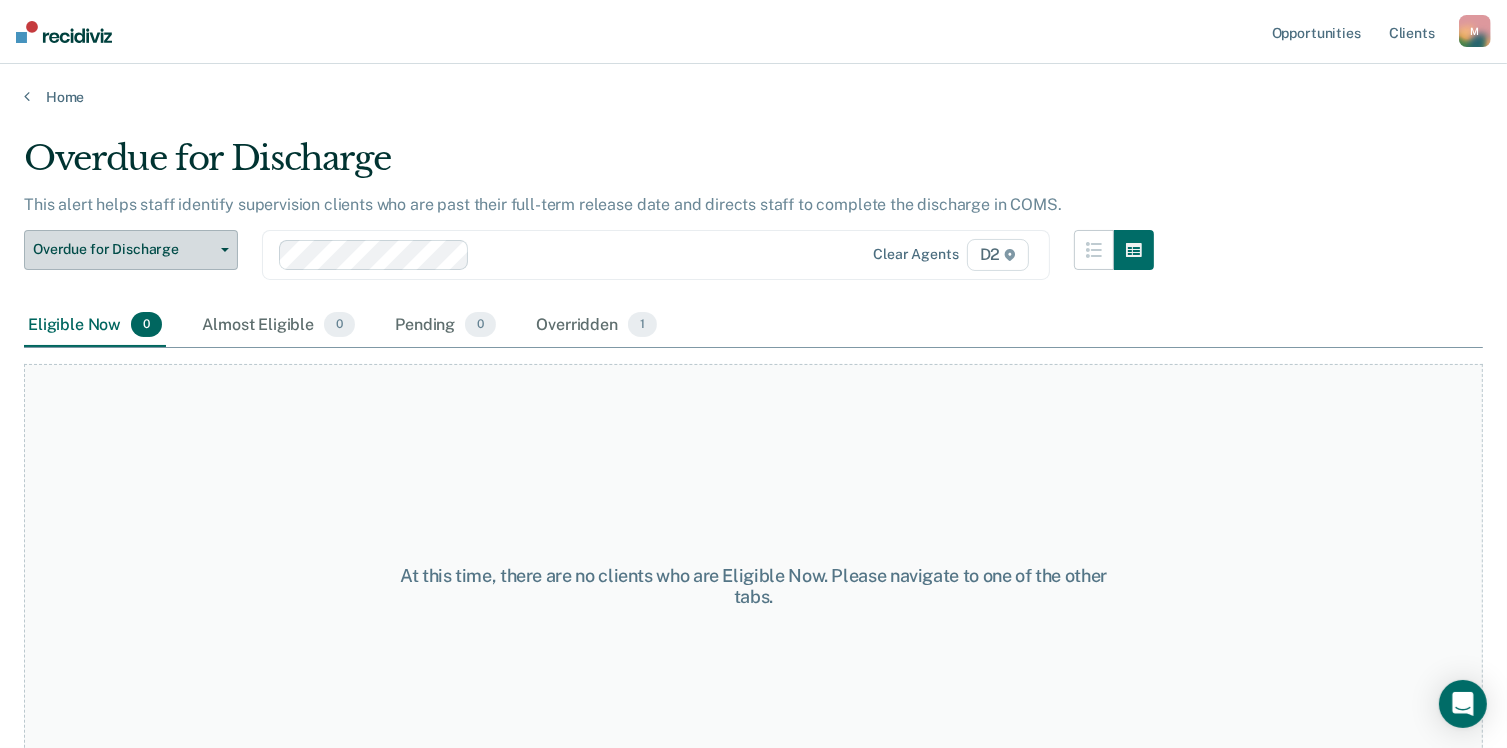 click on "Overdue for Discharge" at bounding box center [131, 250] 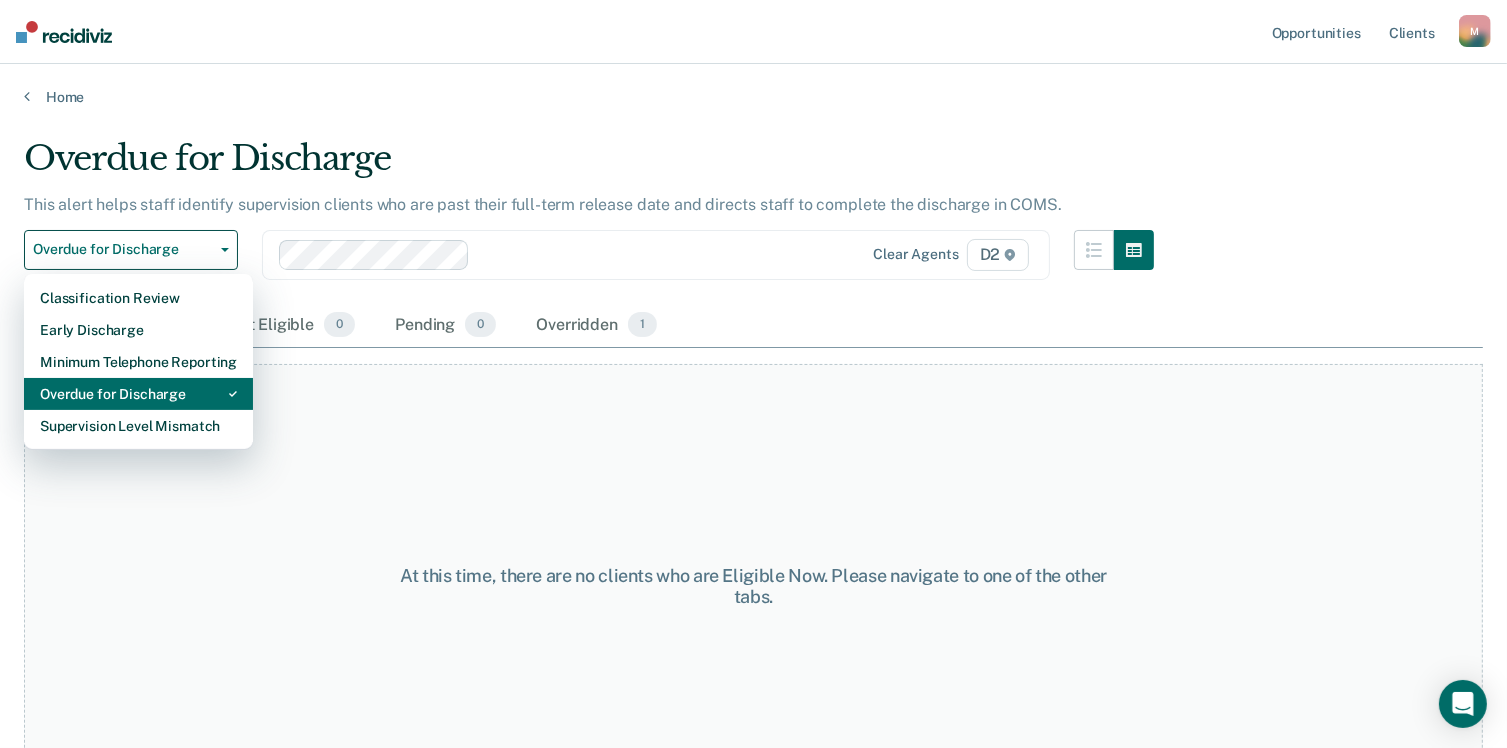 click on "Overdue for Discharge" at bounding box center [138, 394] 